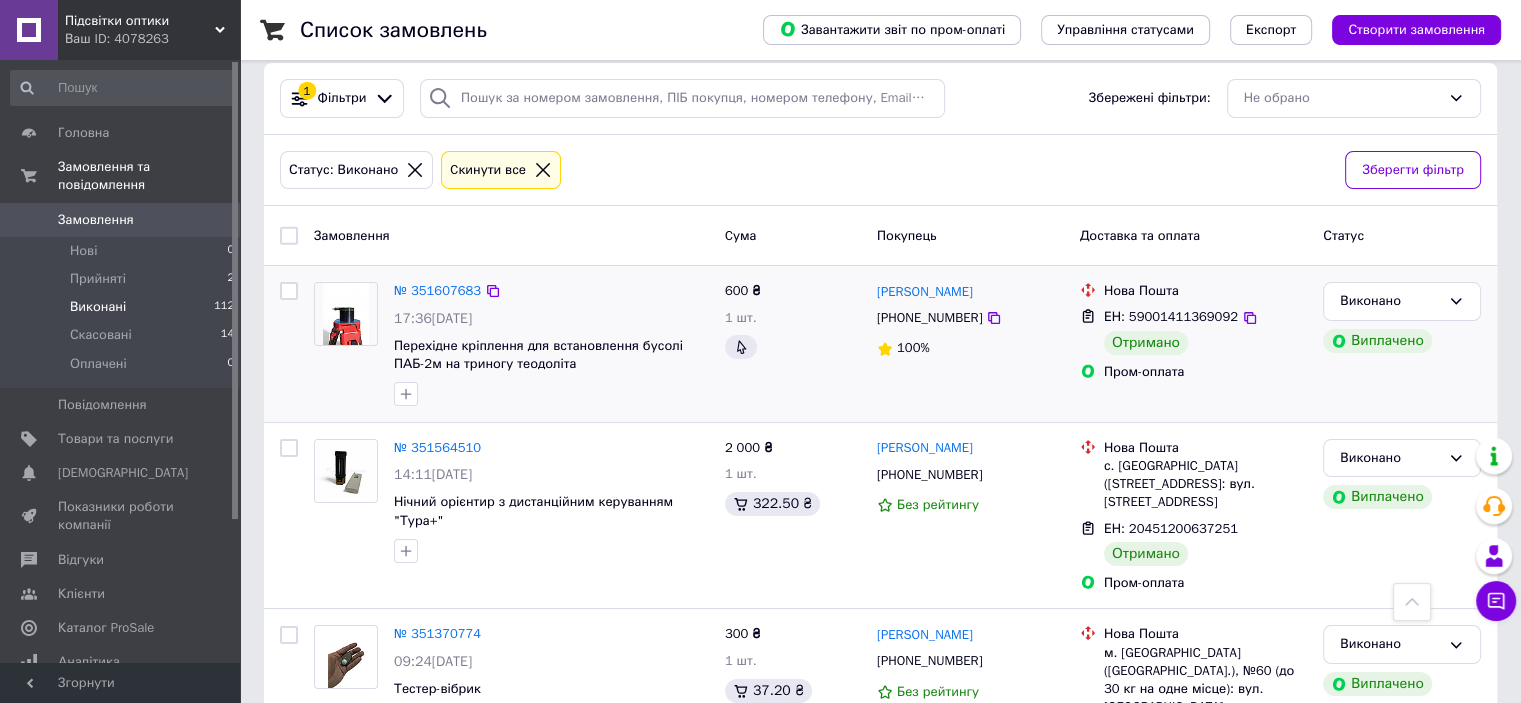 scroll, scrollTop: 0, scrollLeft: 0, axis: both 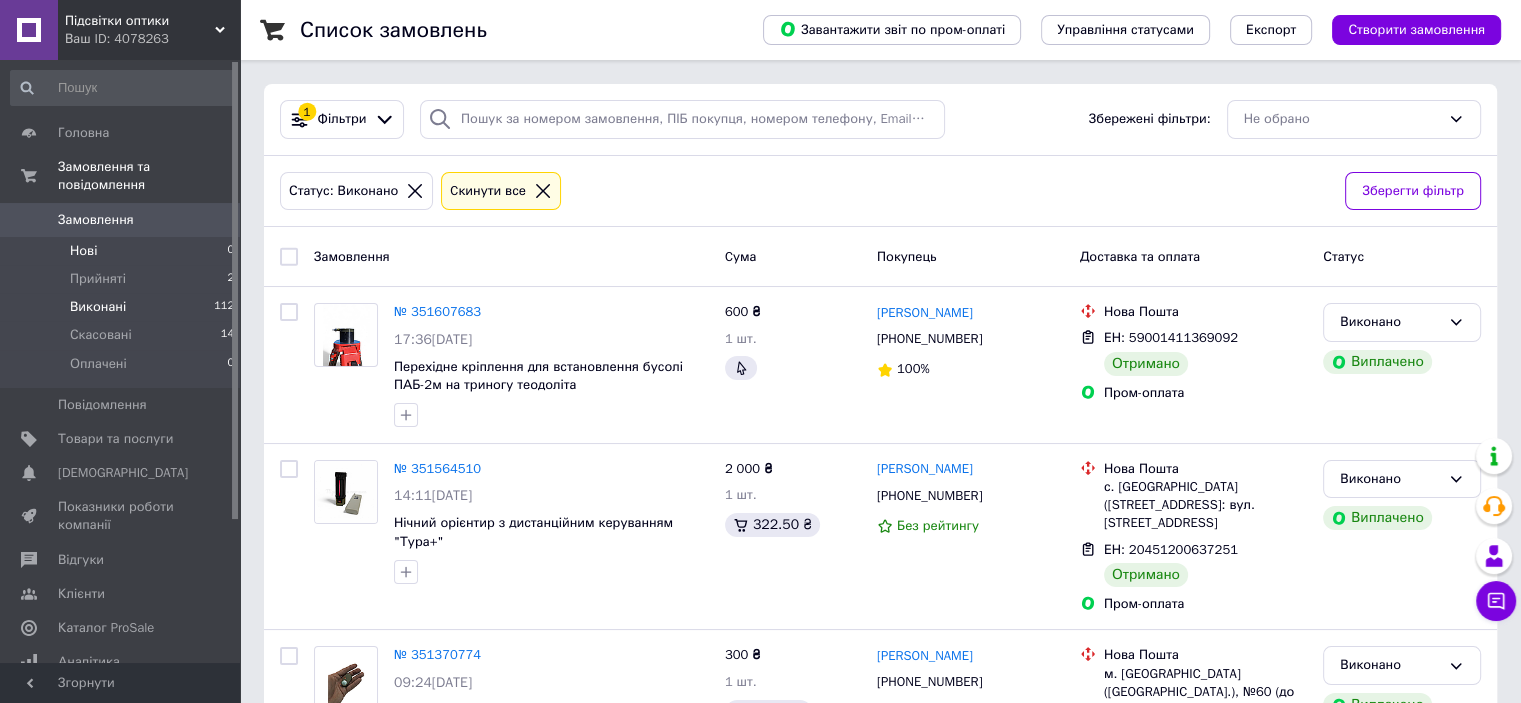 click on "Нові" at bounding box center [83, 251] 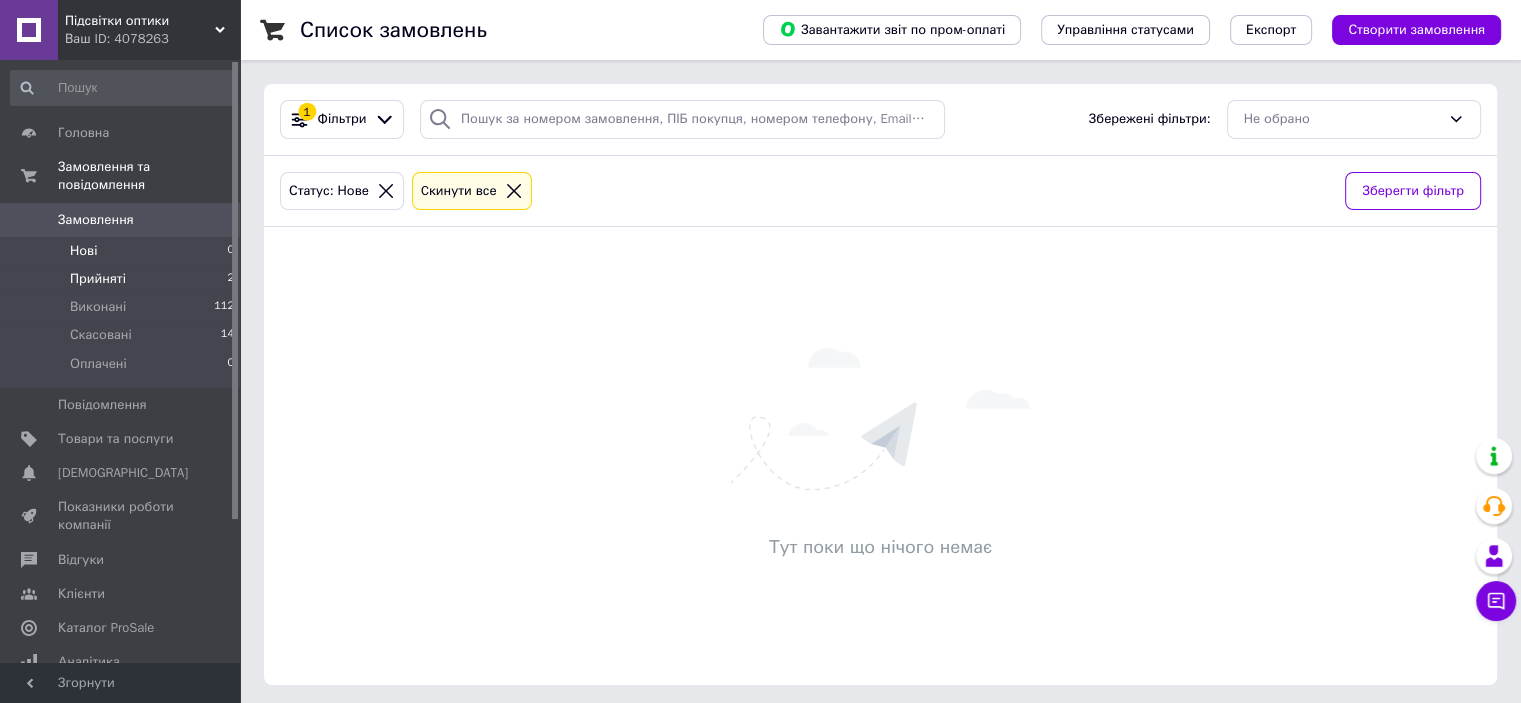 click on "Прийняті" at bounding box center [98, 279] 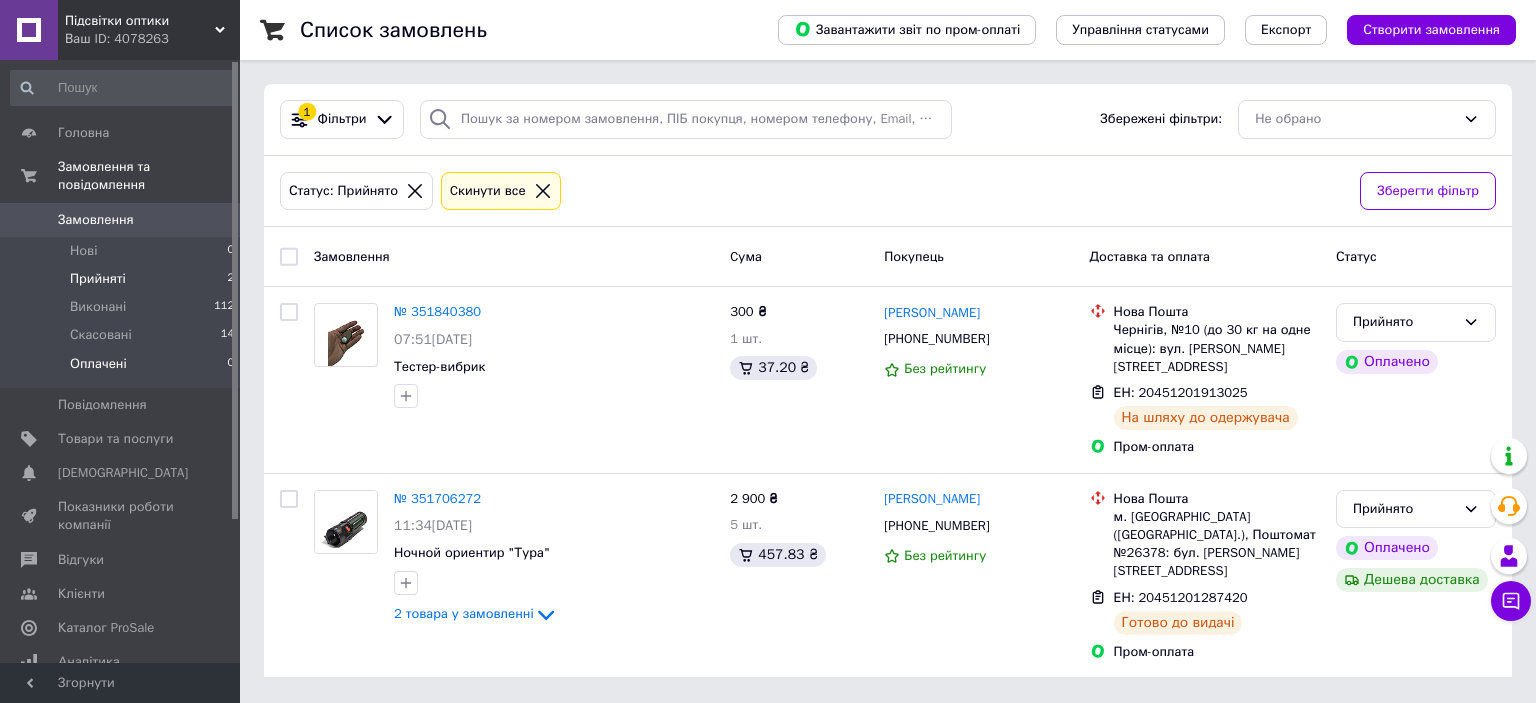 click on "Оплачені" at bounding box center (98, 364) 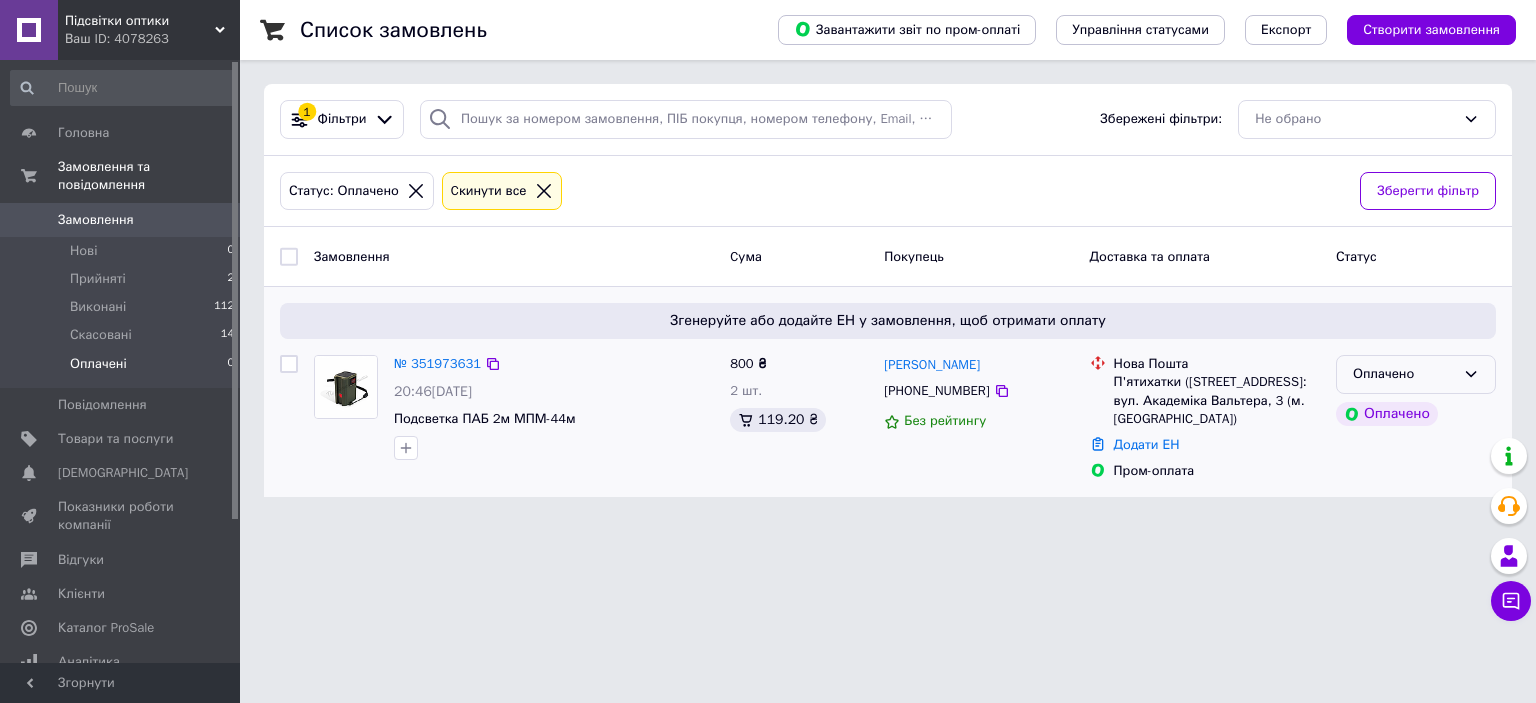 click on "Оплачено" at bounding box center [1404, 374] 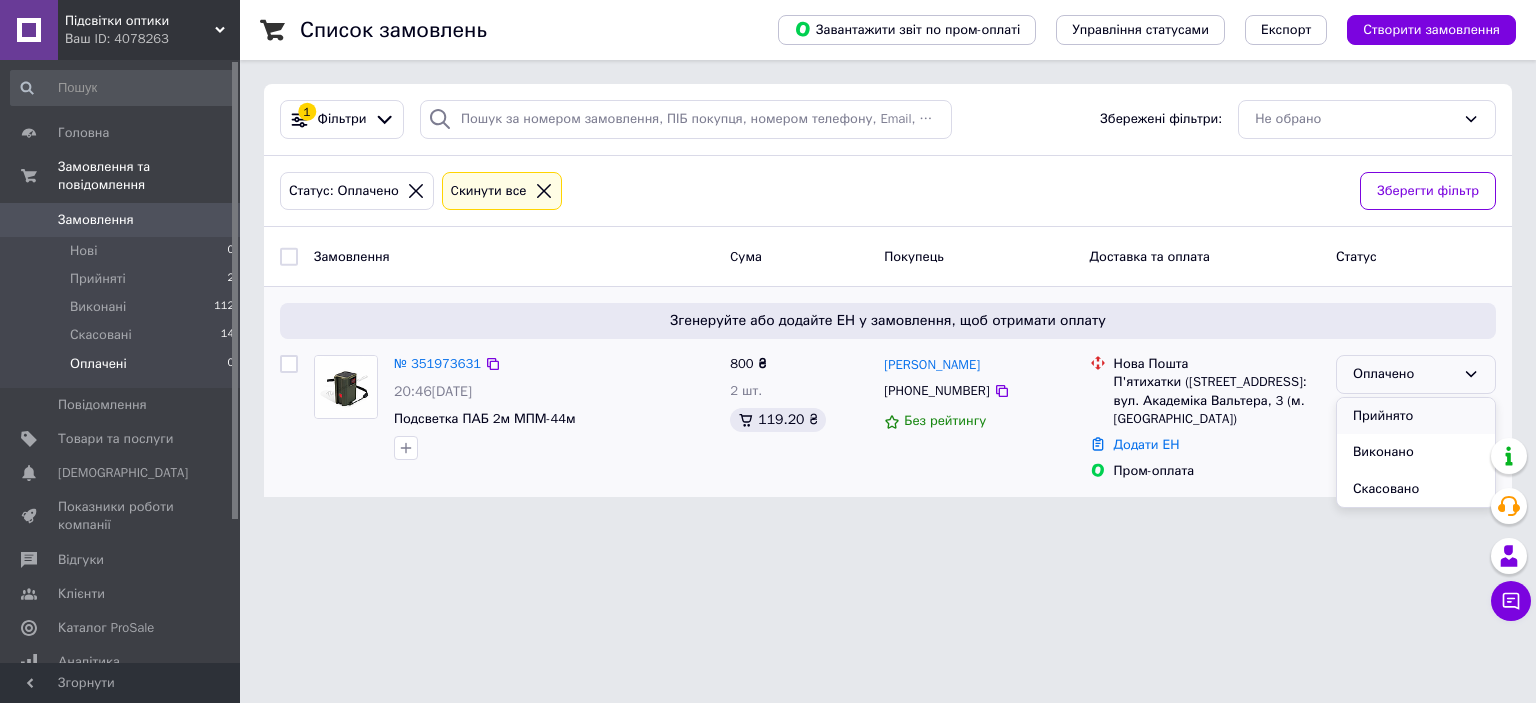 click on "Прийнято" at bounding box center (1416, 416) 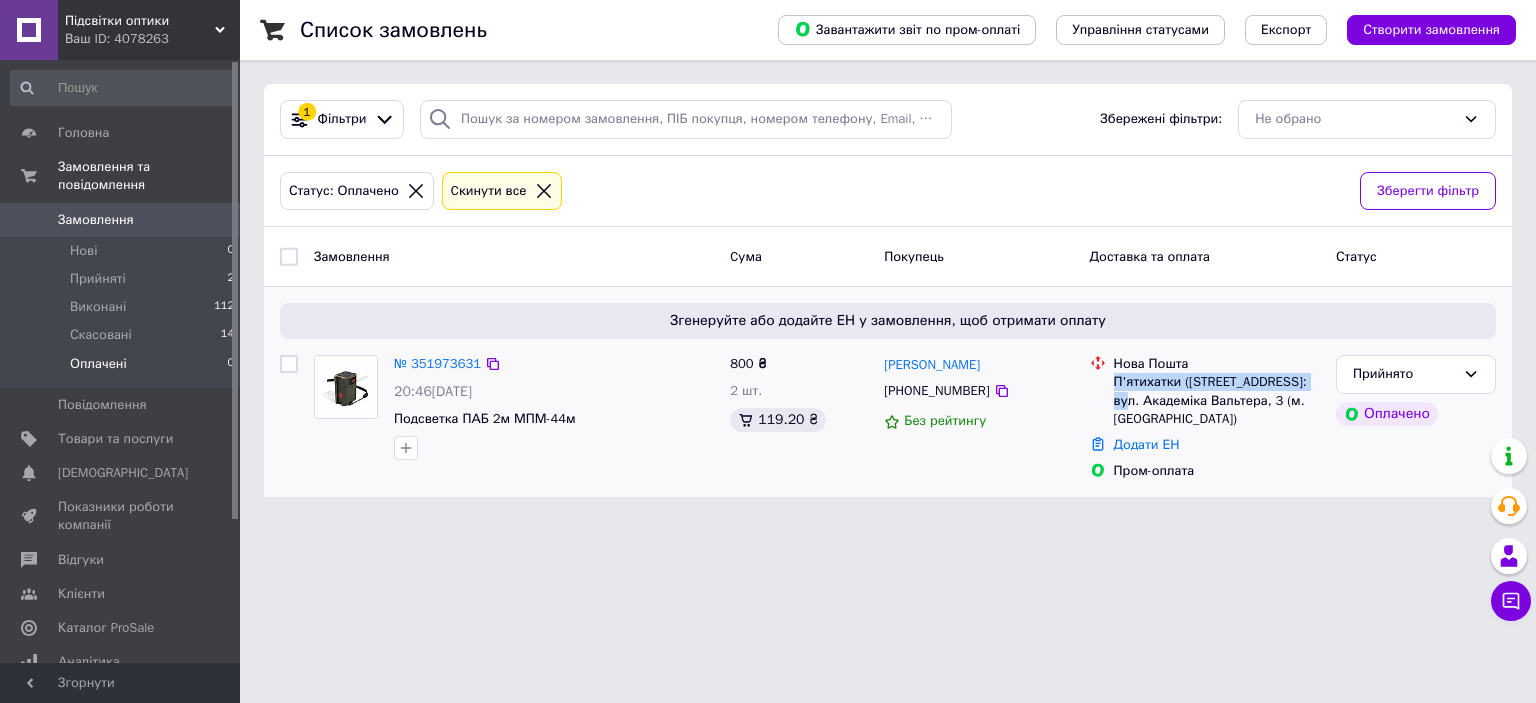 drag, startPoint x: 1307, startPoint y: 381, endPoint x: 1111, endPoint y: 382, distance: 196.00255 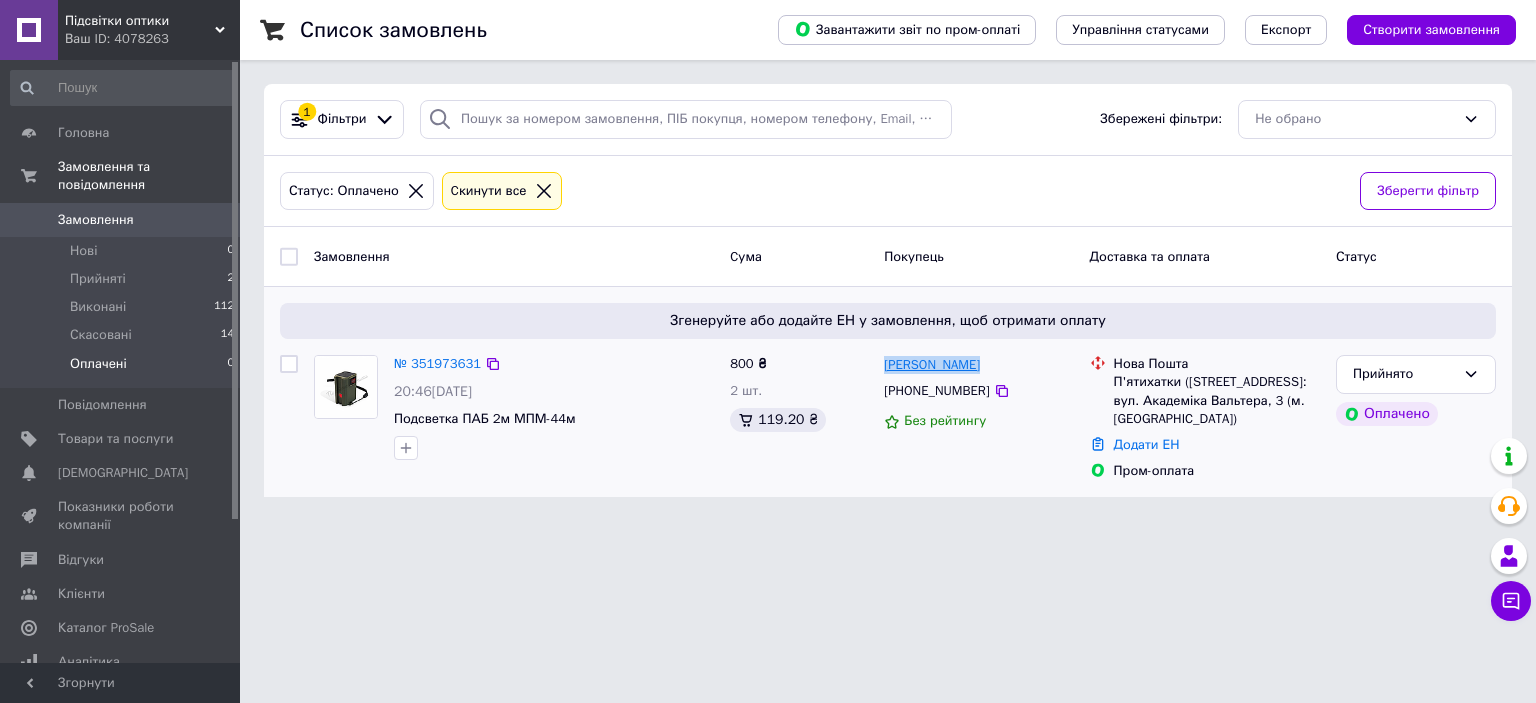 drag, startPoint x: 973, startPoint y: 368, endPoint x: 886, endPoint y: 364, distance: 87.0919 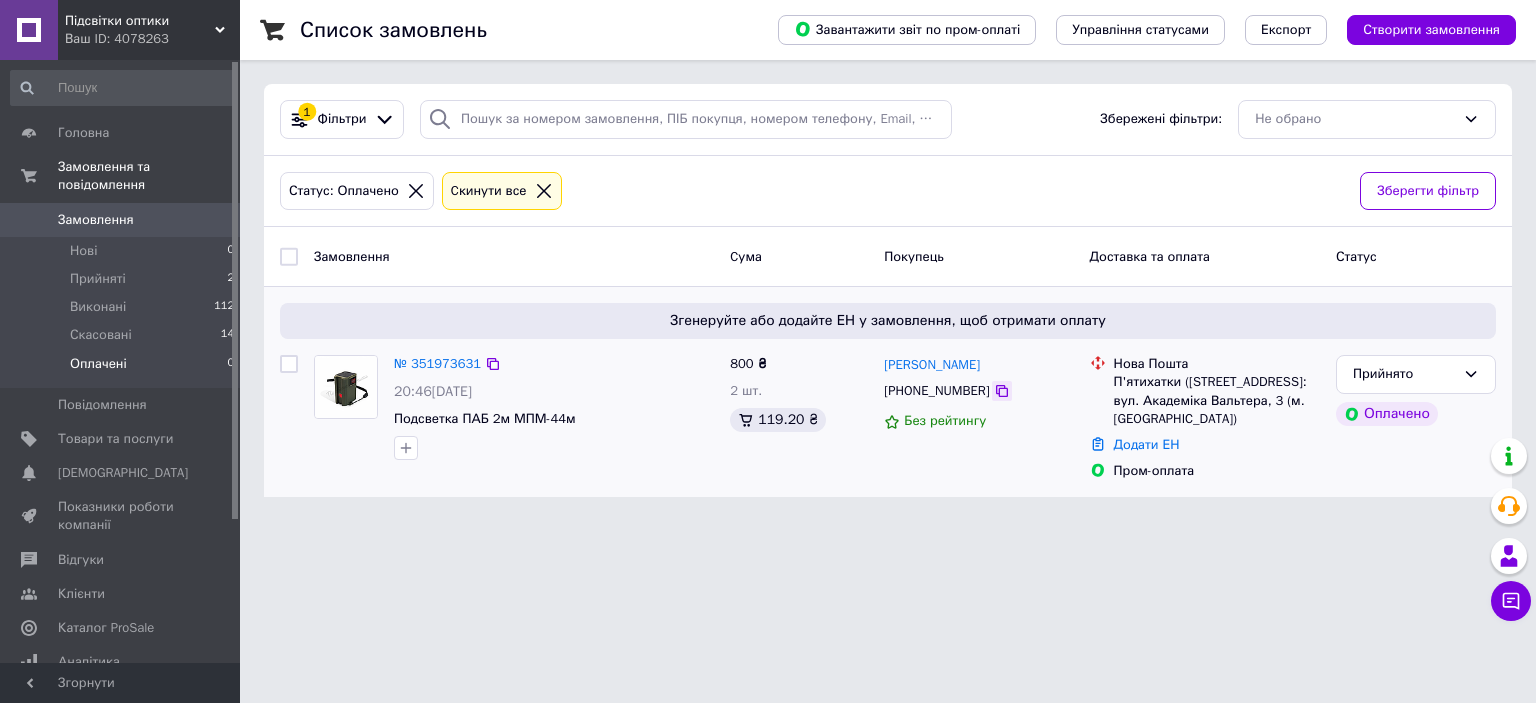 click 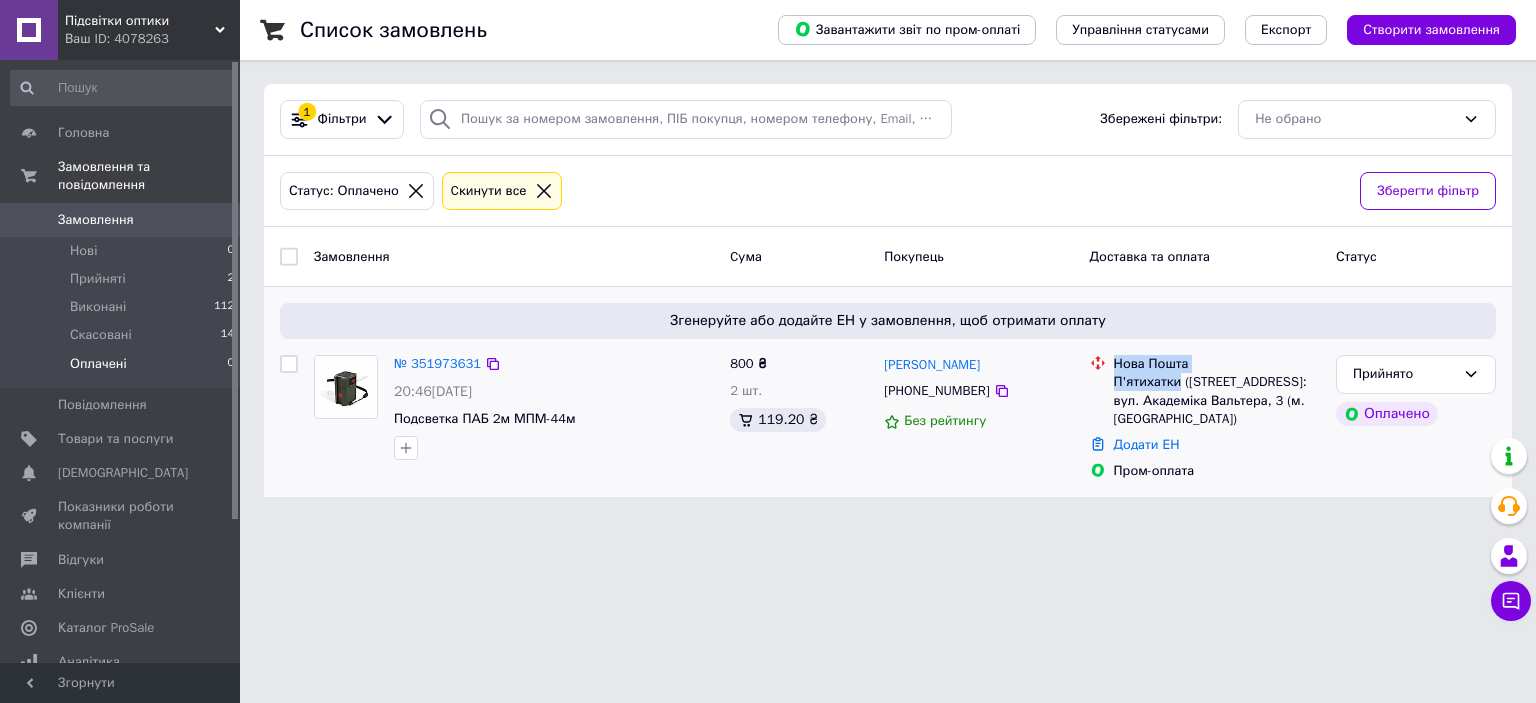 drag, startPoint x: 1178, startPoint y: 385, endPoint x: 1106, endPoint y: 387, distance: 72.02777 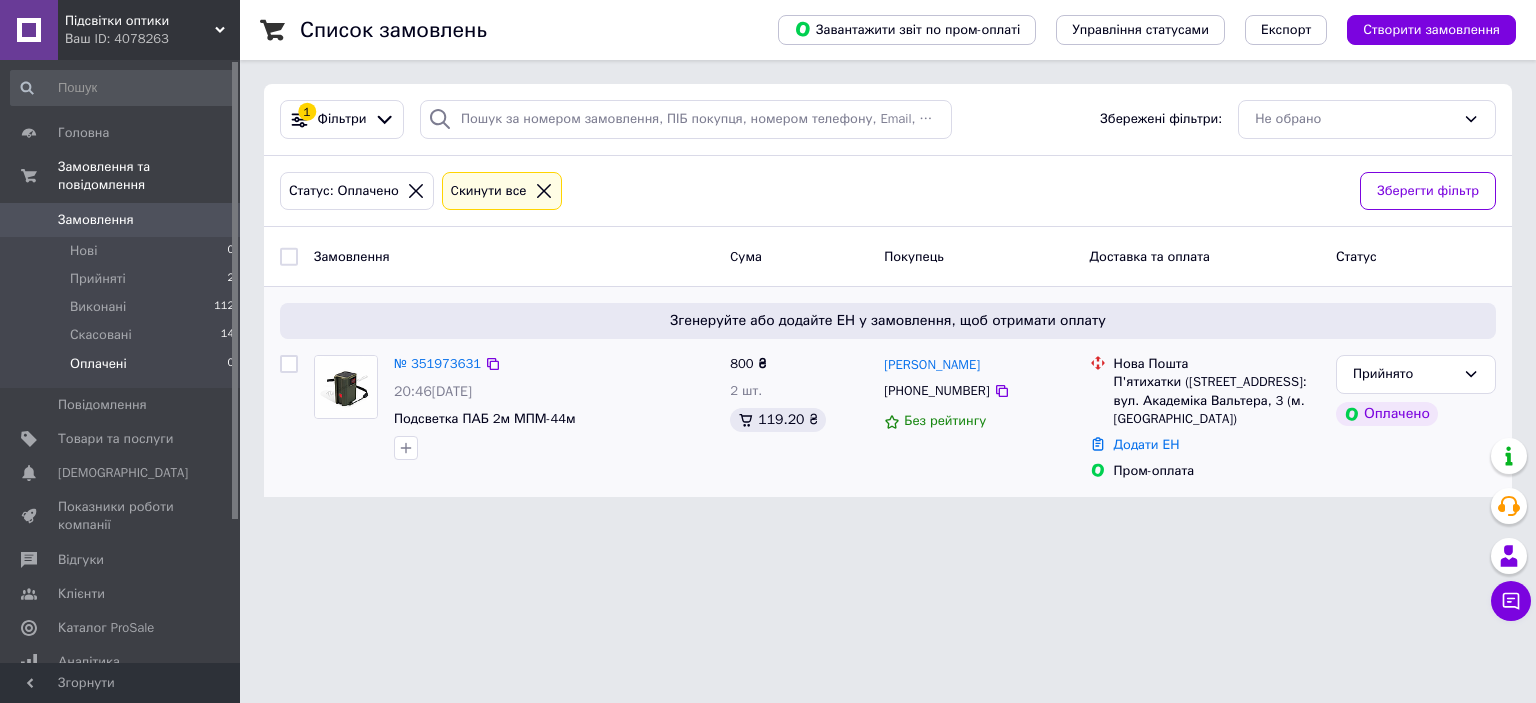 click on "Додати ЕН" at bounding box center (1217, 445) 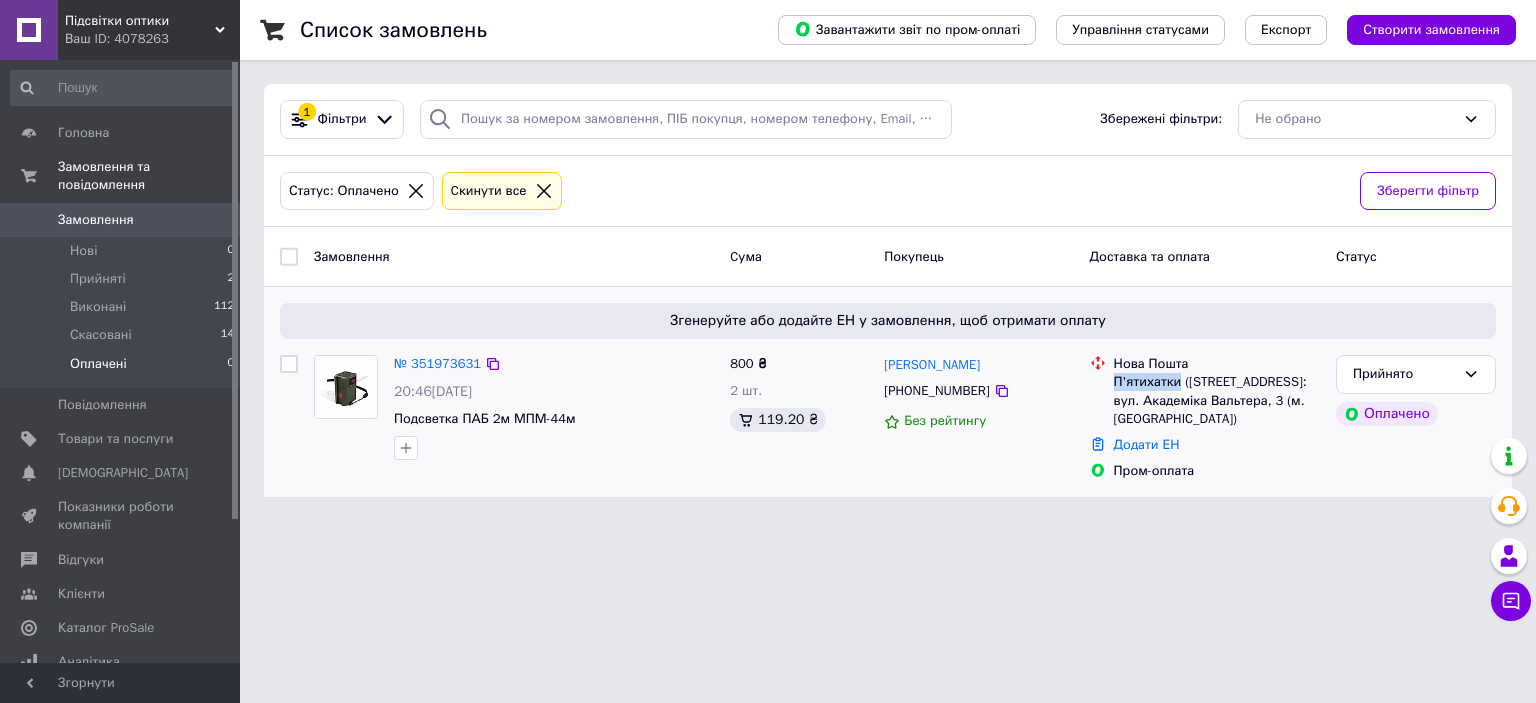 drag, startPoint x: 1178, startPoint y: 381, endPoint x: 1117, endPoint y: 382, distance: 61.008198 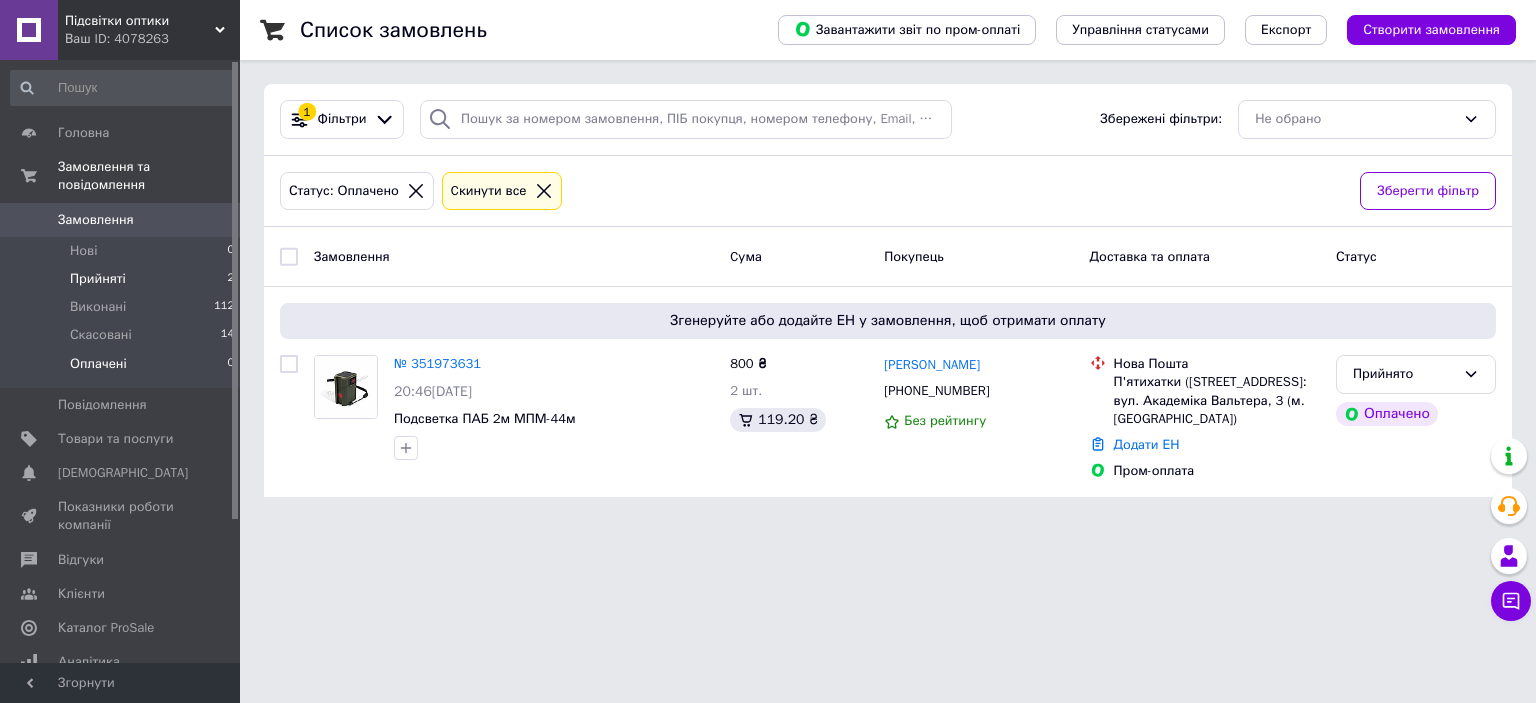 click on "Прийняті" at bounding box center (98, 279) 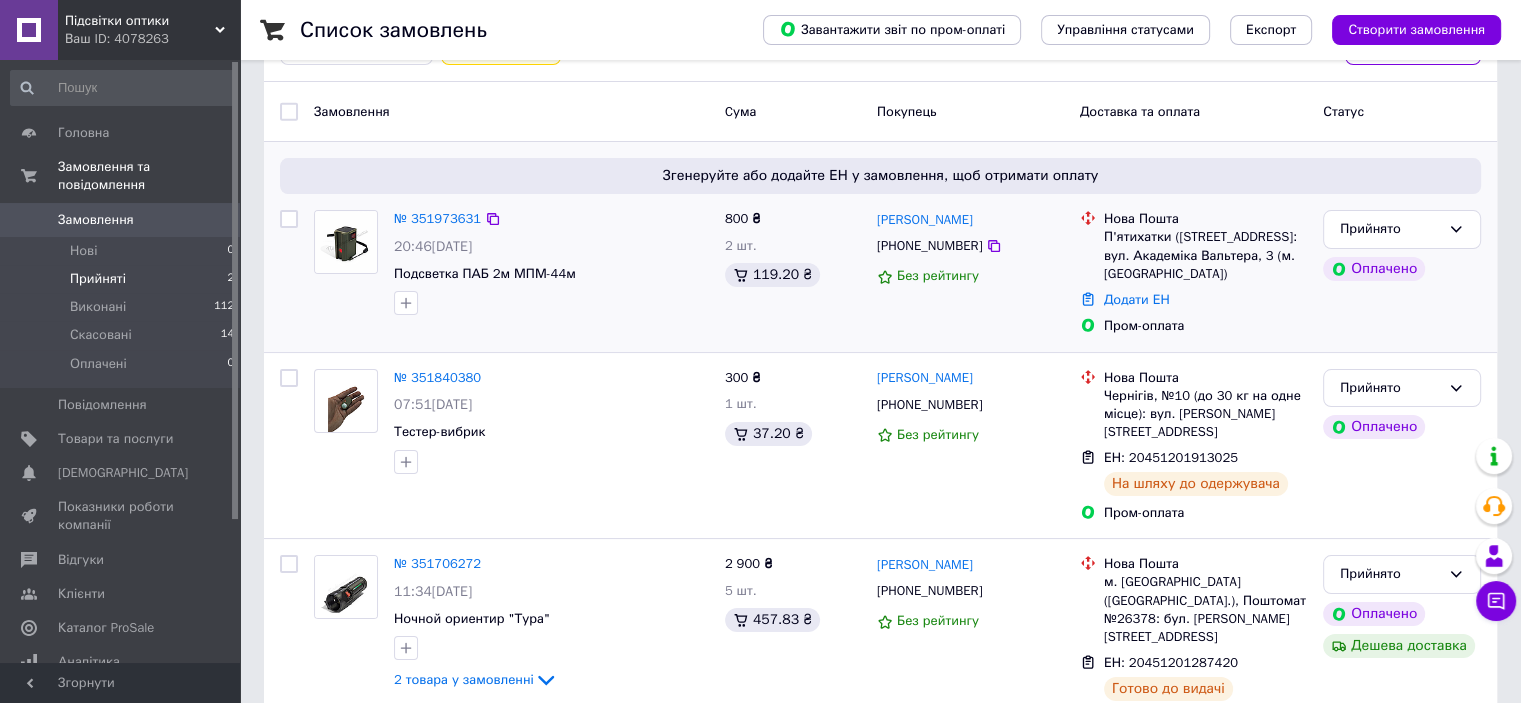 scroll, scrollTop: 0, scrollLeft: 0, axis: both 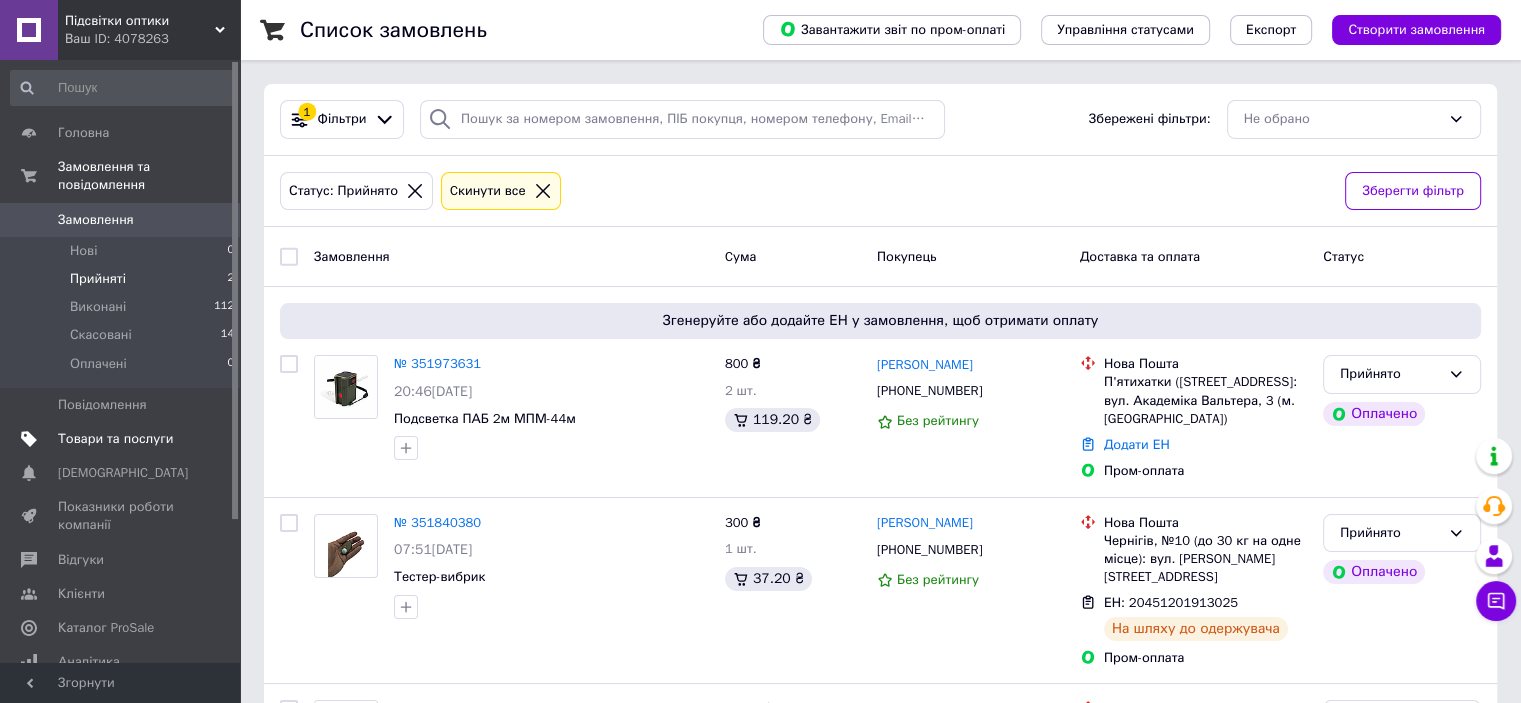 click on "Товари та послуги" at bounding box center [115, 439] 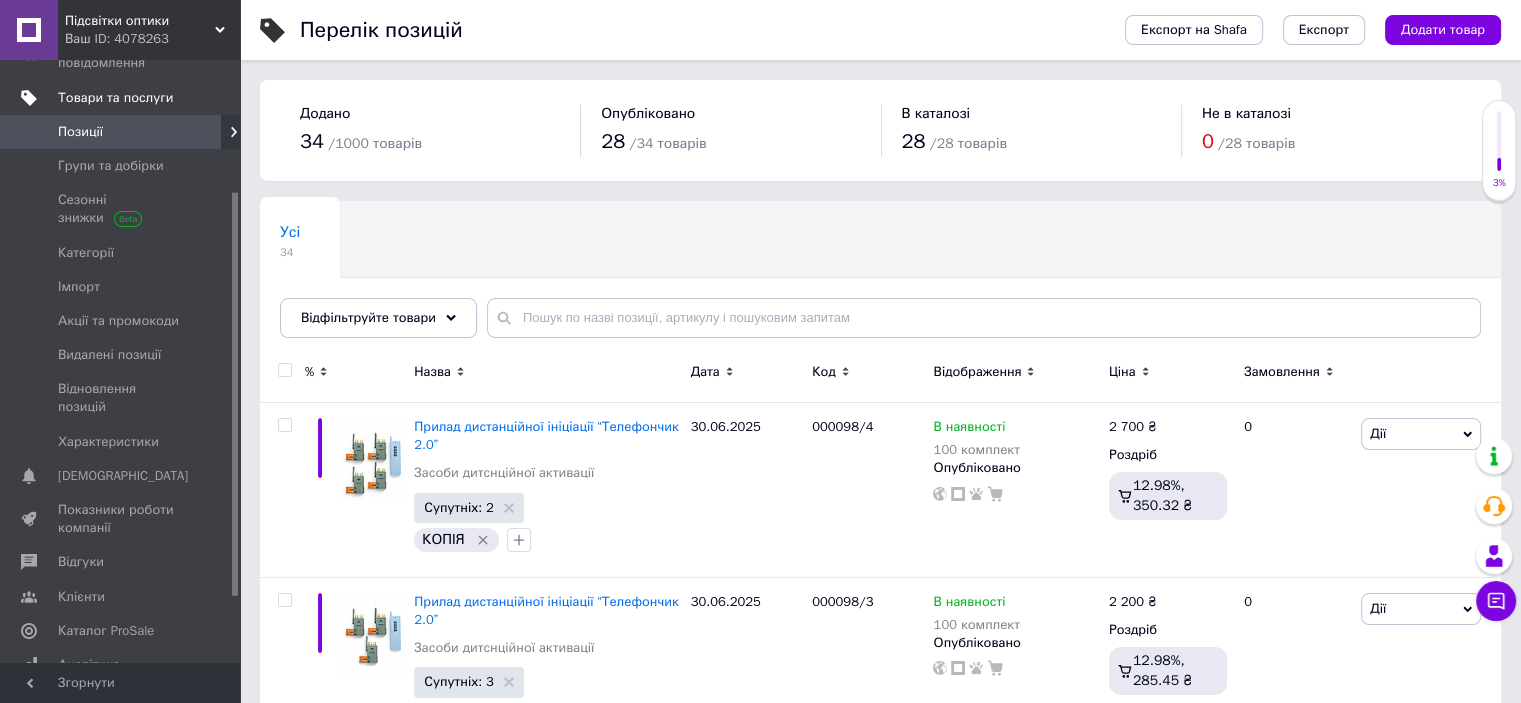 scroll, scrollTop: 294, scrollLeft: 0, axis: vertical 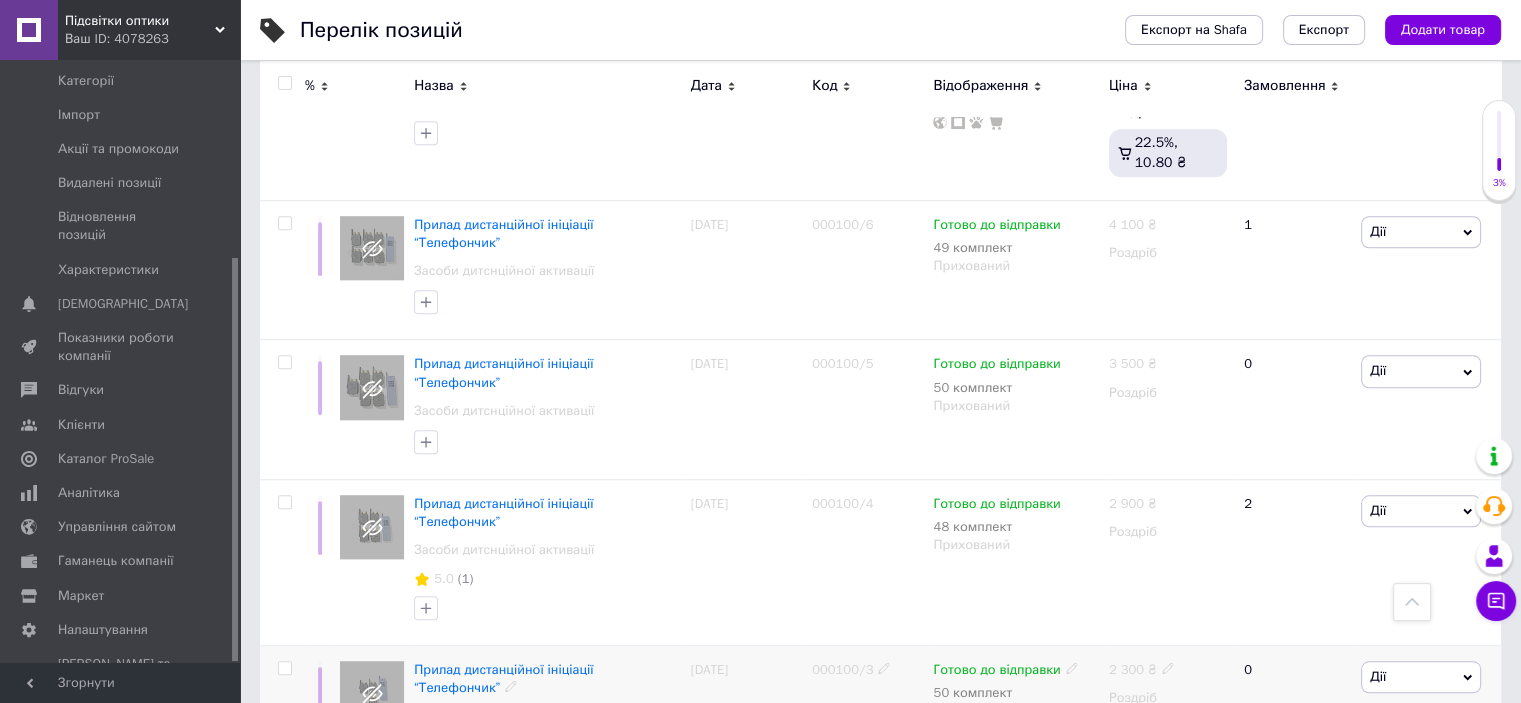 click at bounding box center (284, 668) 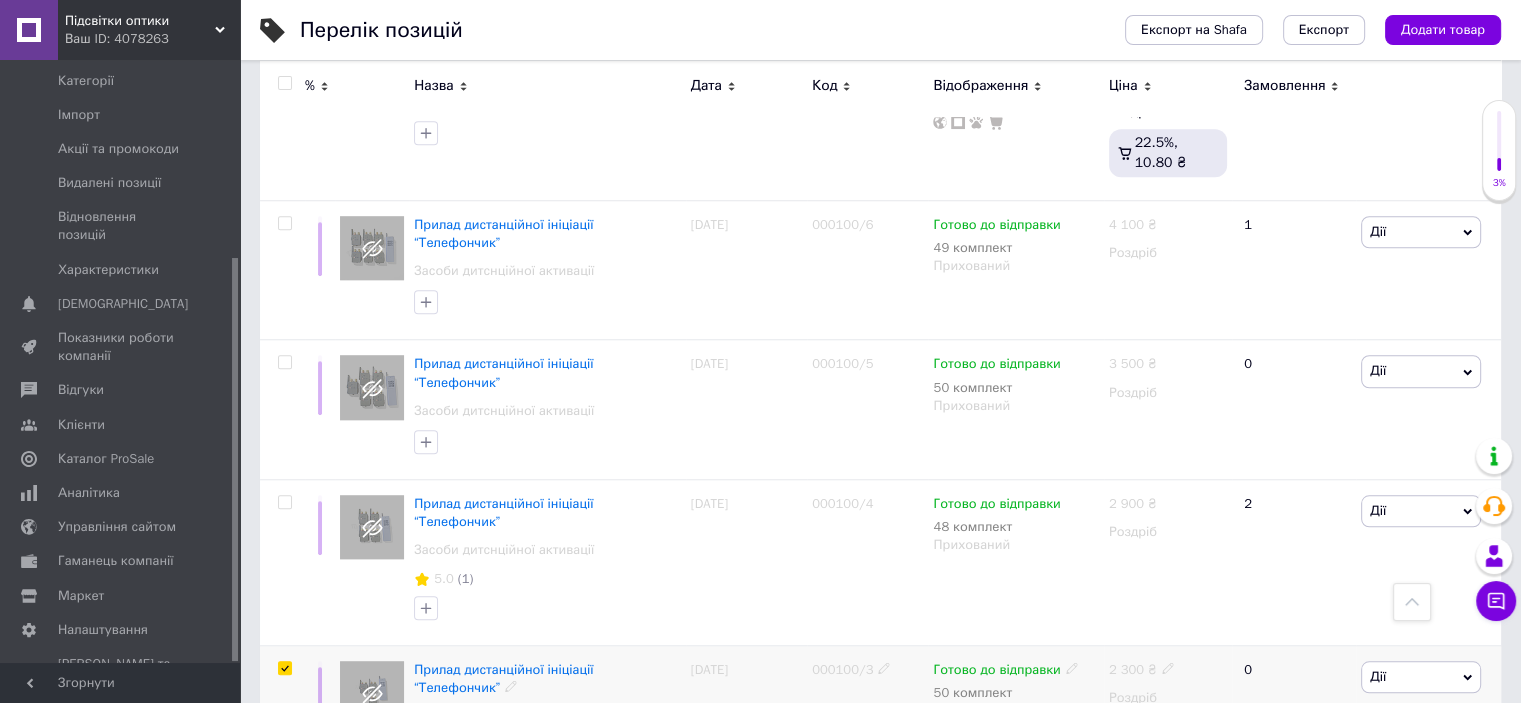checkbox on "true" 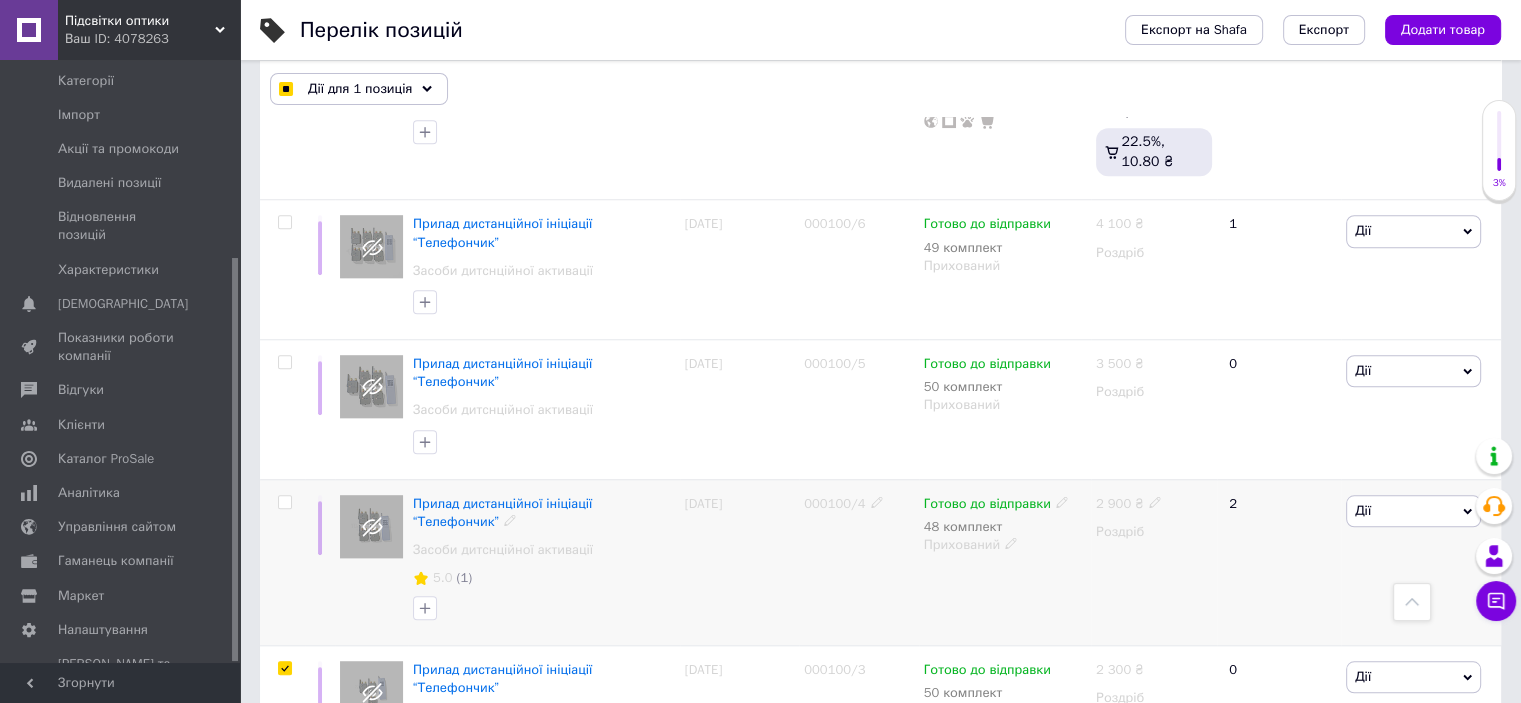 scroll, scrollTop: 1699, scrollLeft: 0, axis: vertical 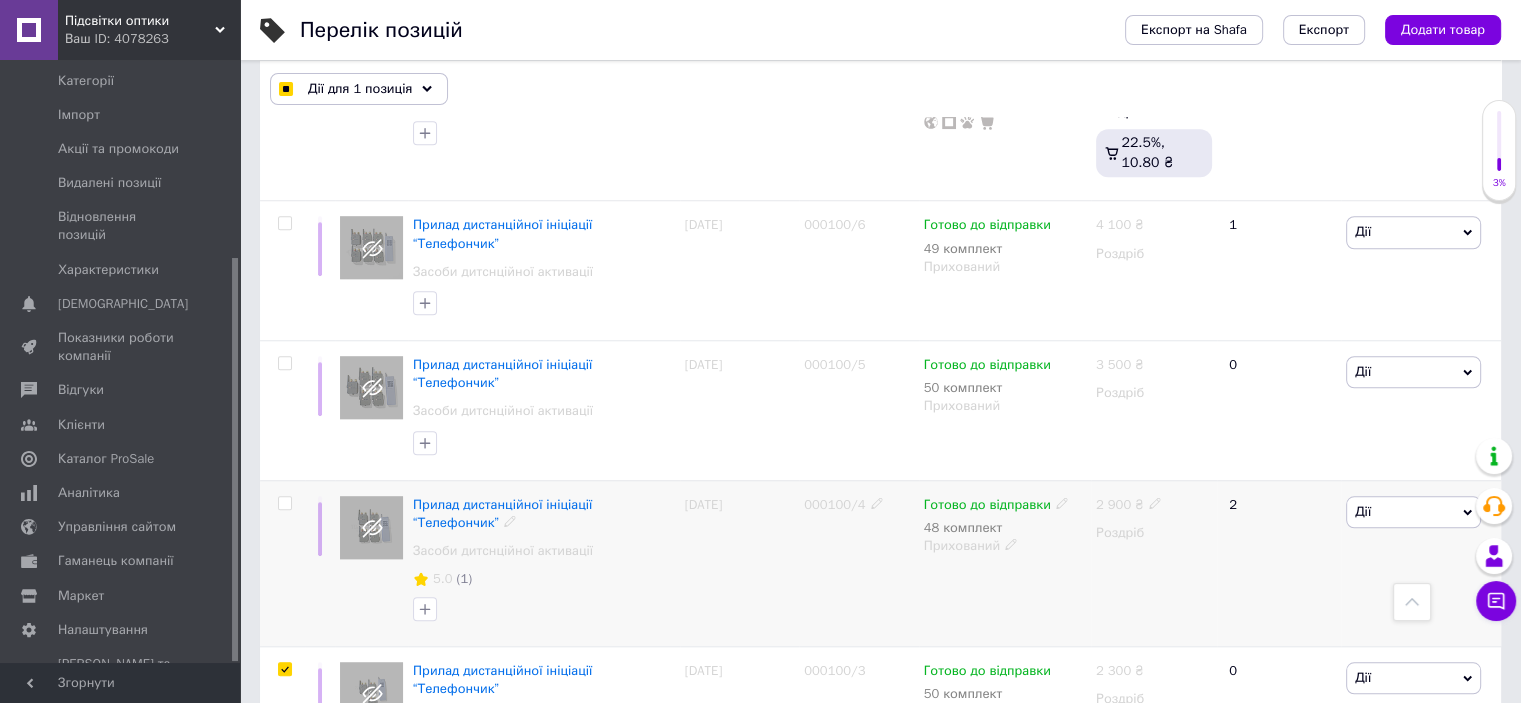 click at bounding box center (284, 503) 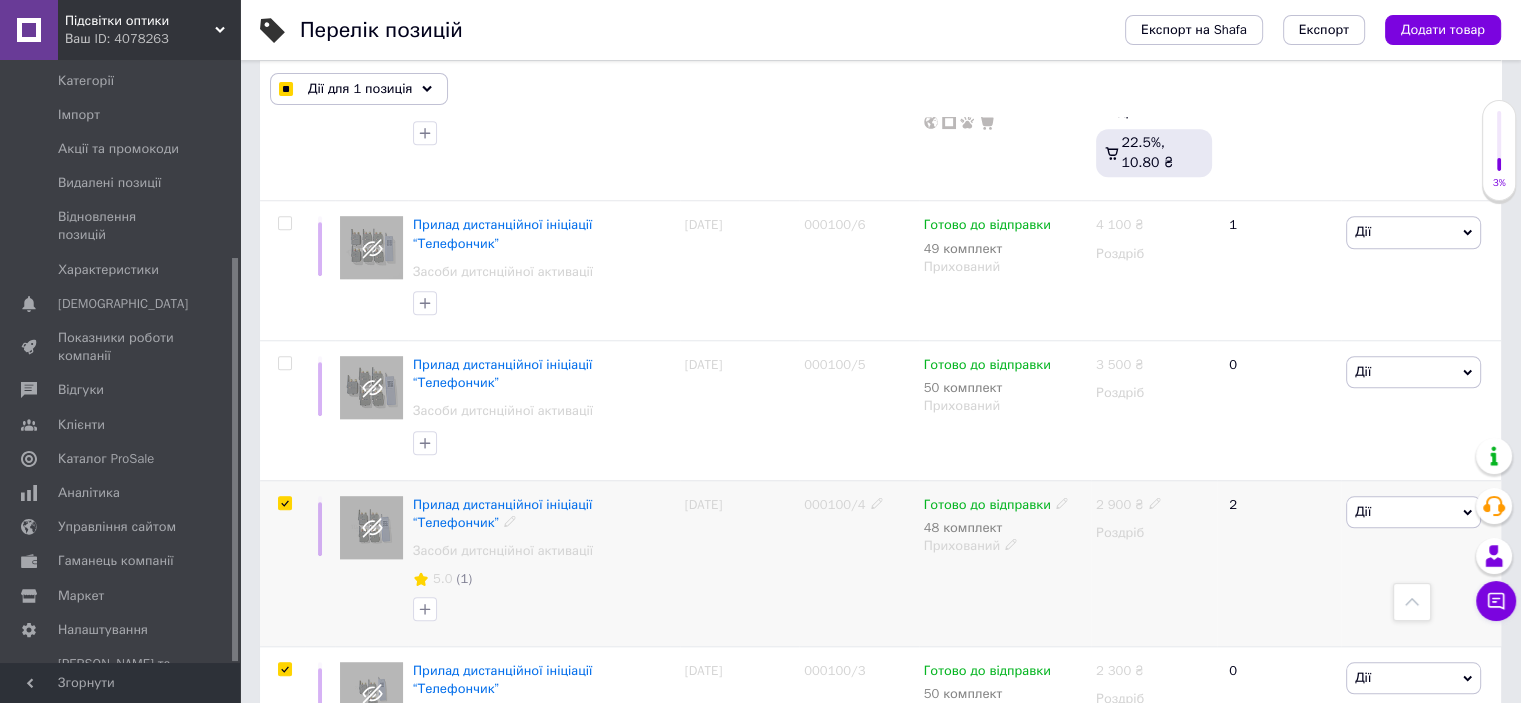checkbox on "true" 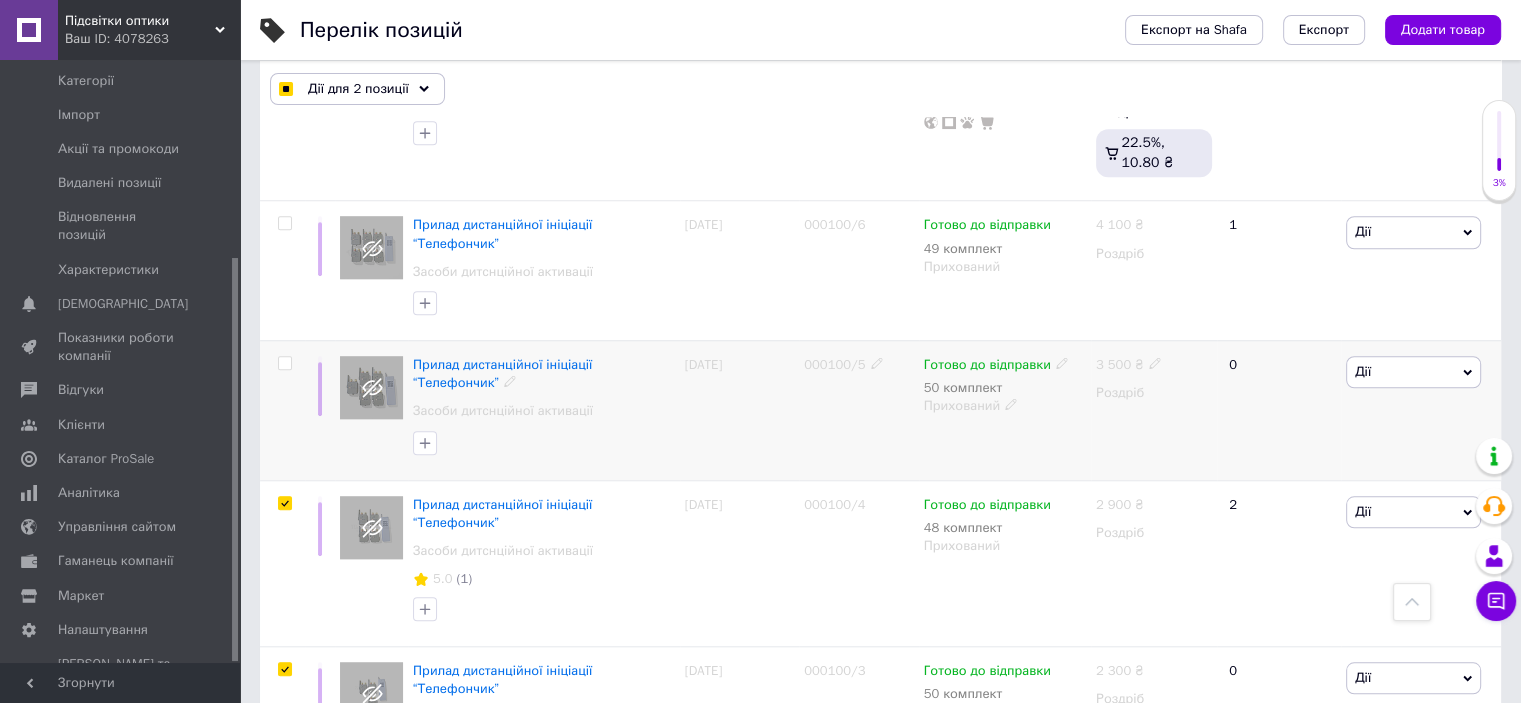 click at bounding box center (284, 363) 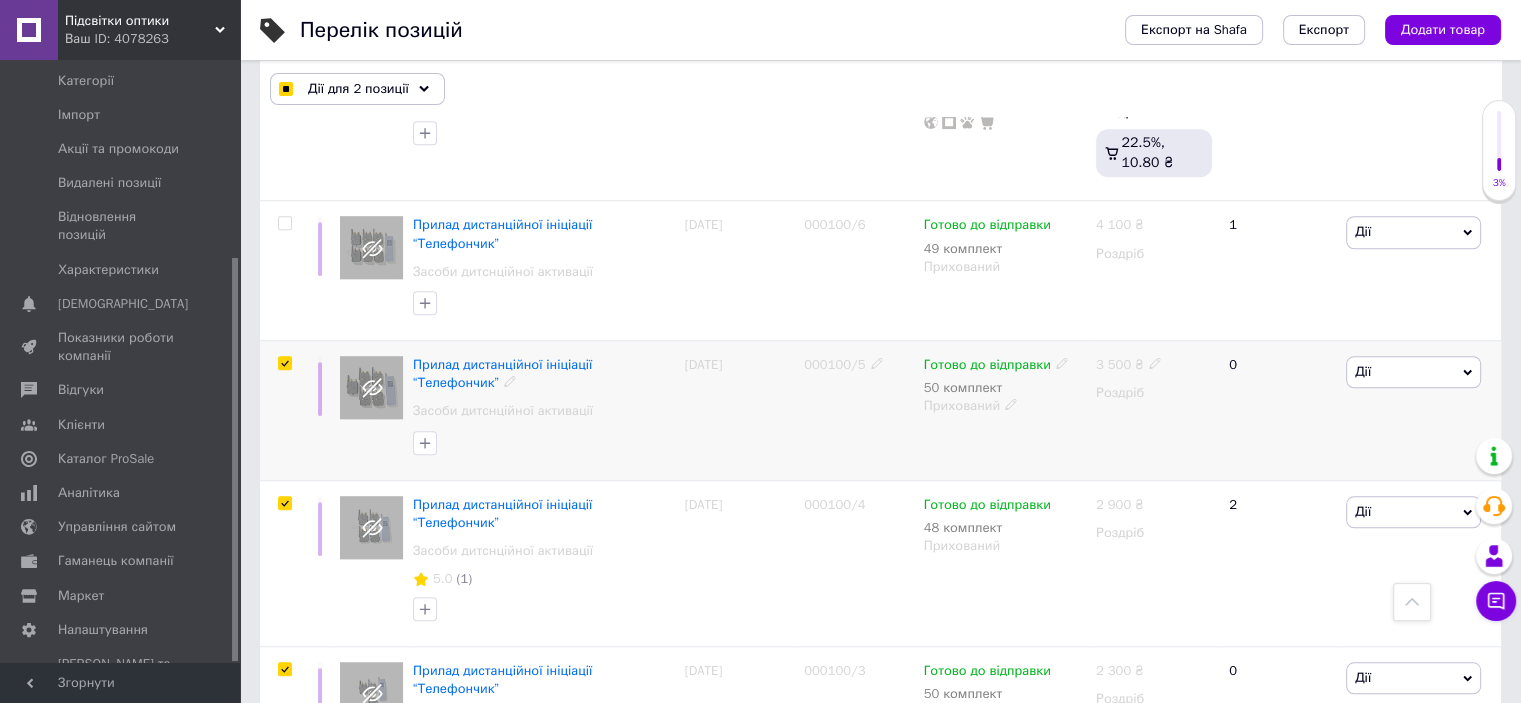 checkbox on "true" 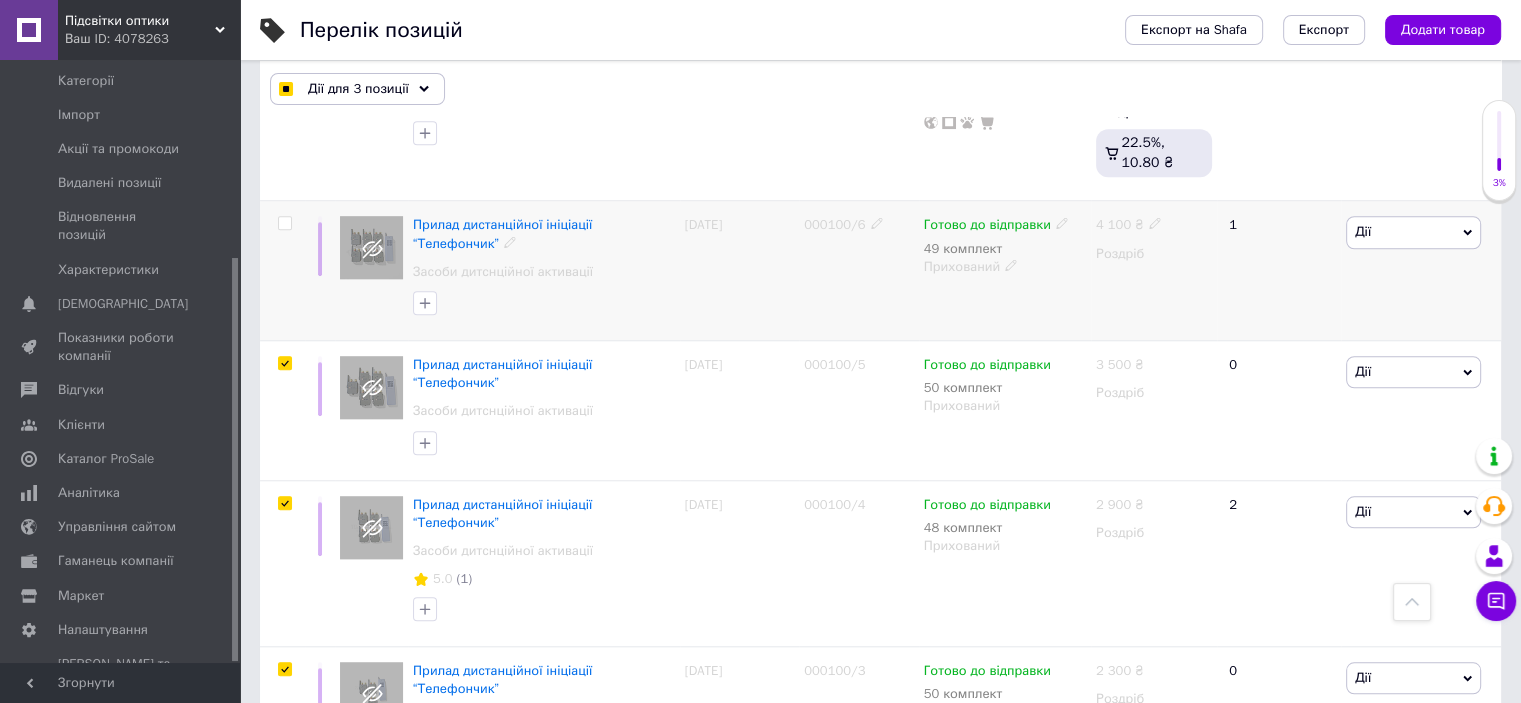 click at bounding box center [284, 223] 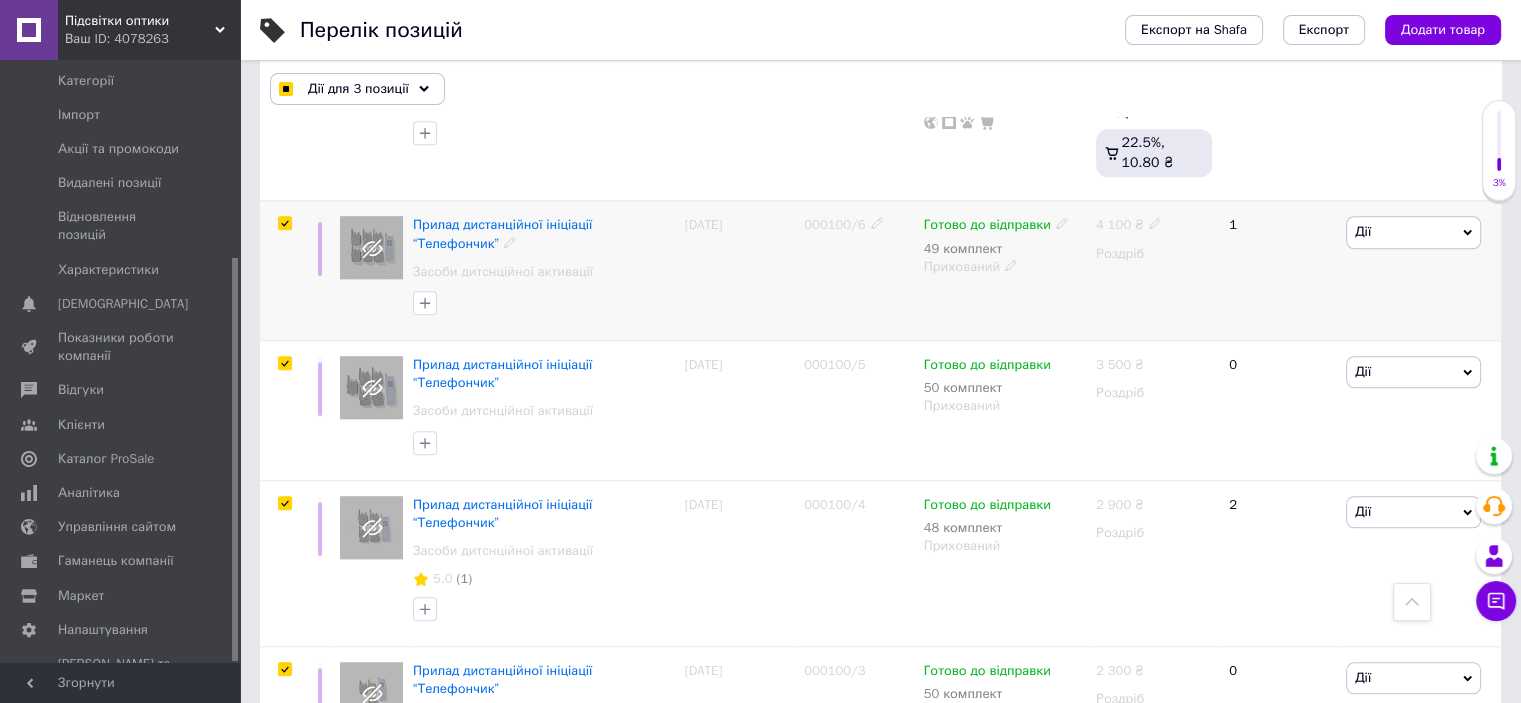 checkbox on "true" 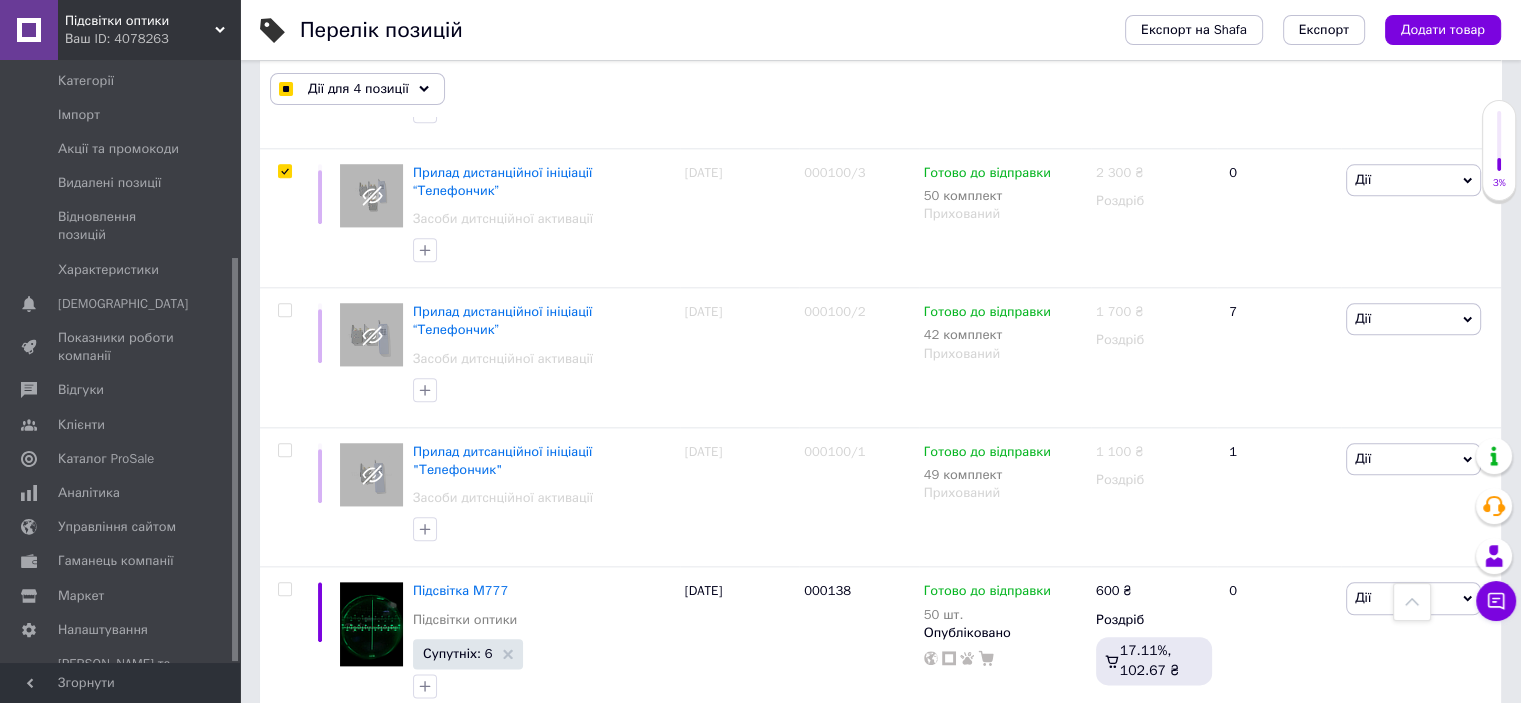 scroll, scrollTop: 2199, scrollLeft: 0, axis: vertical 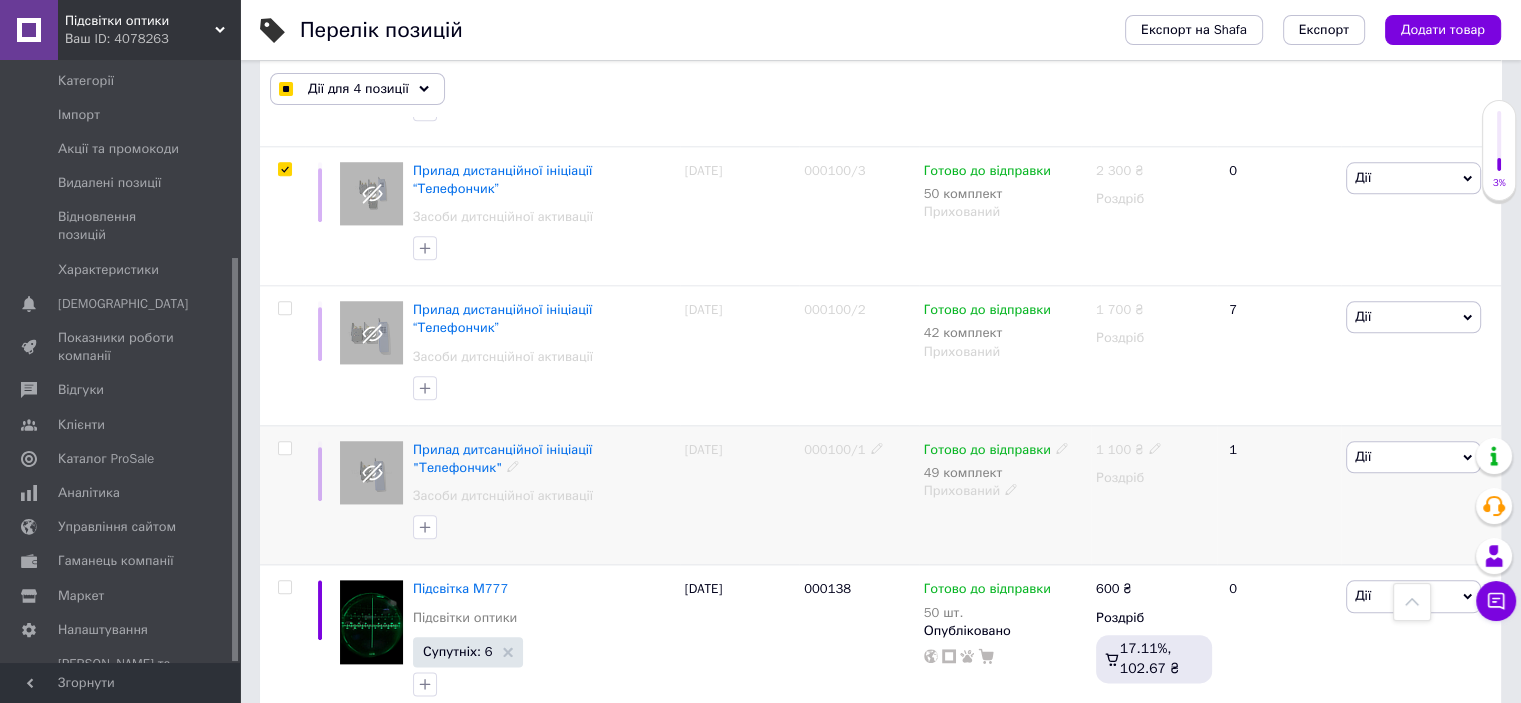 drag, startPoint x: 283, startPoint y: 333, endPoint x: 280, endPoint y: 312, distance: 21.213203 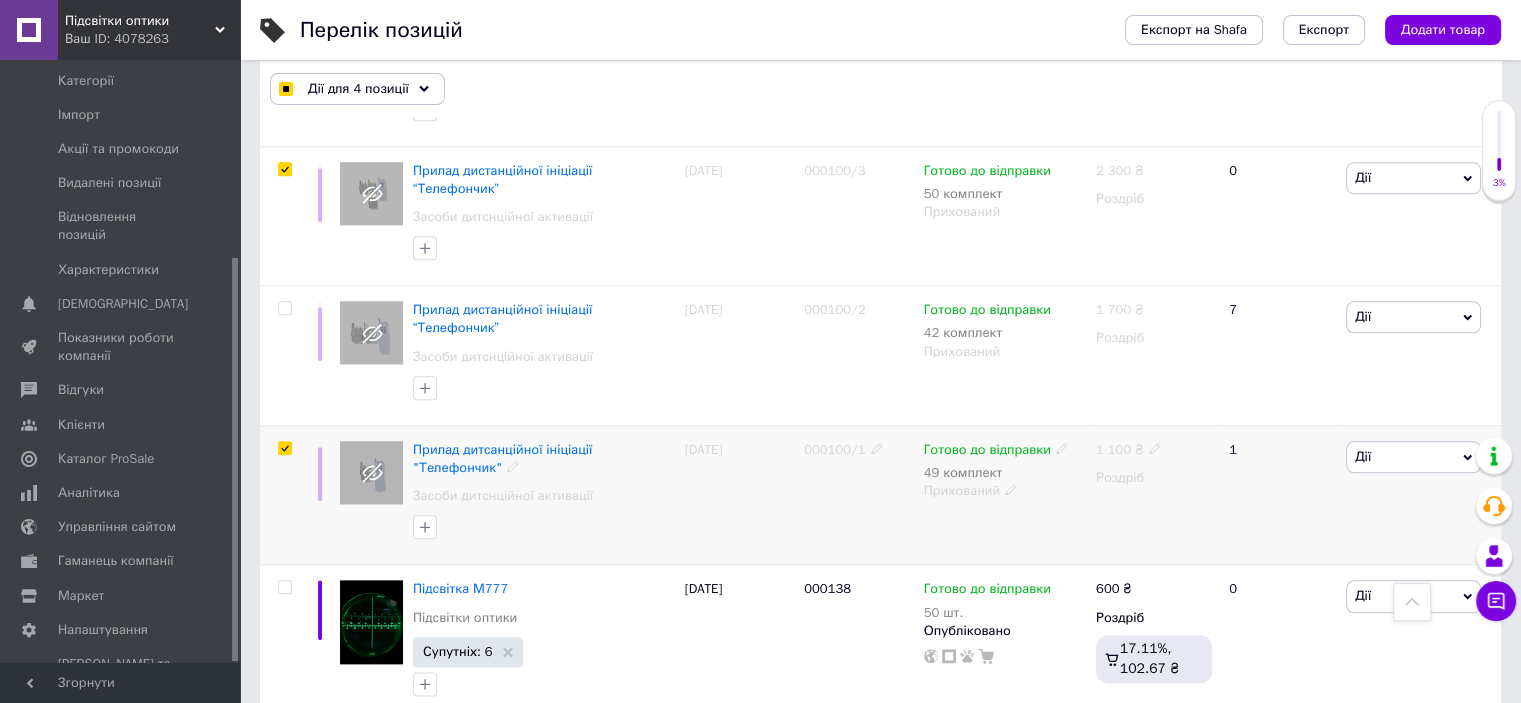 checkbox on "true" 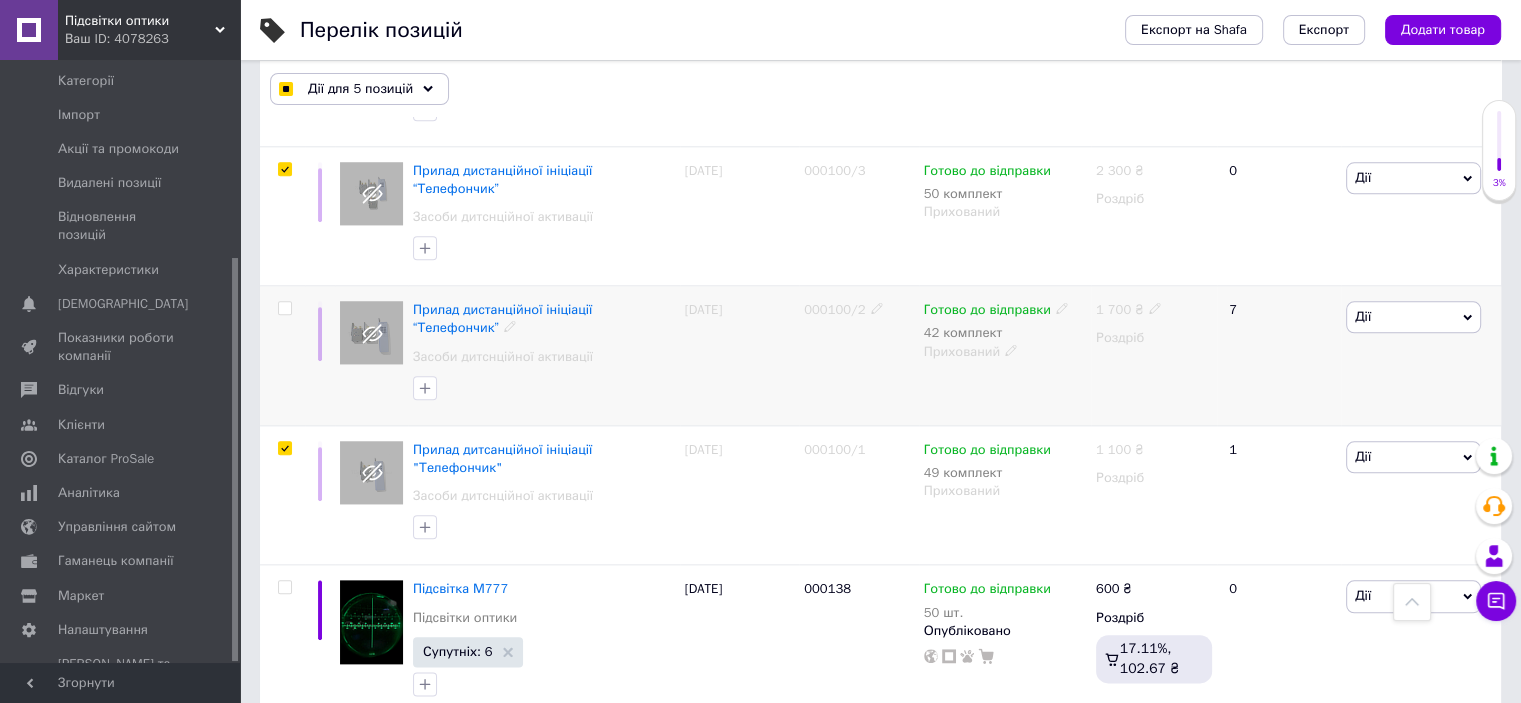 click at bounding box center (284, 308) 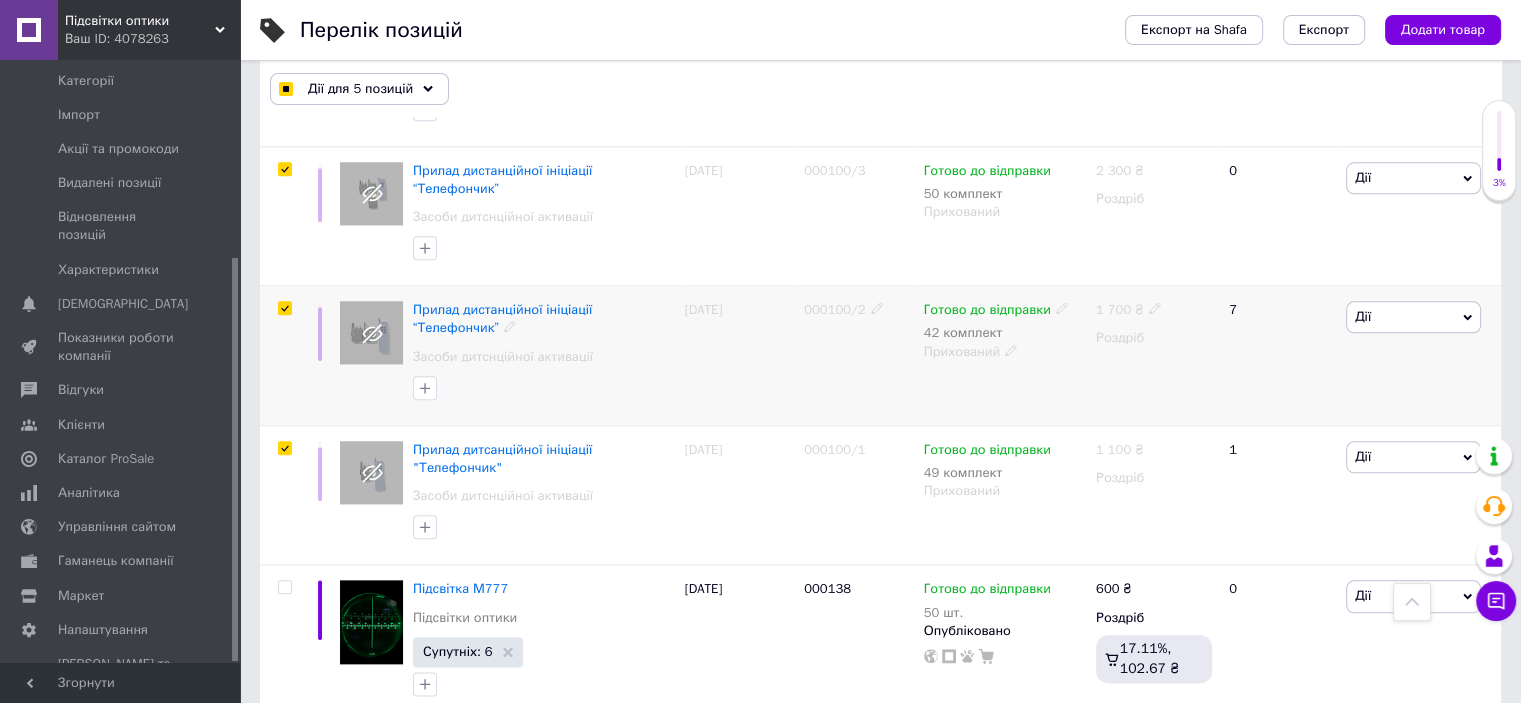 checkbox on "true" 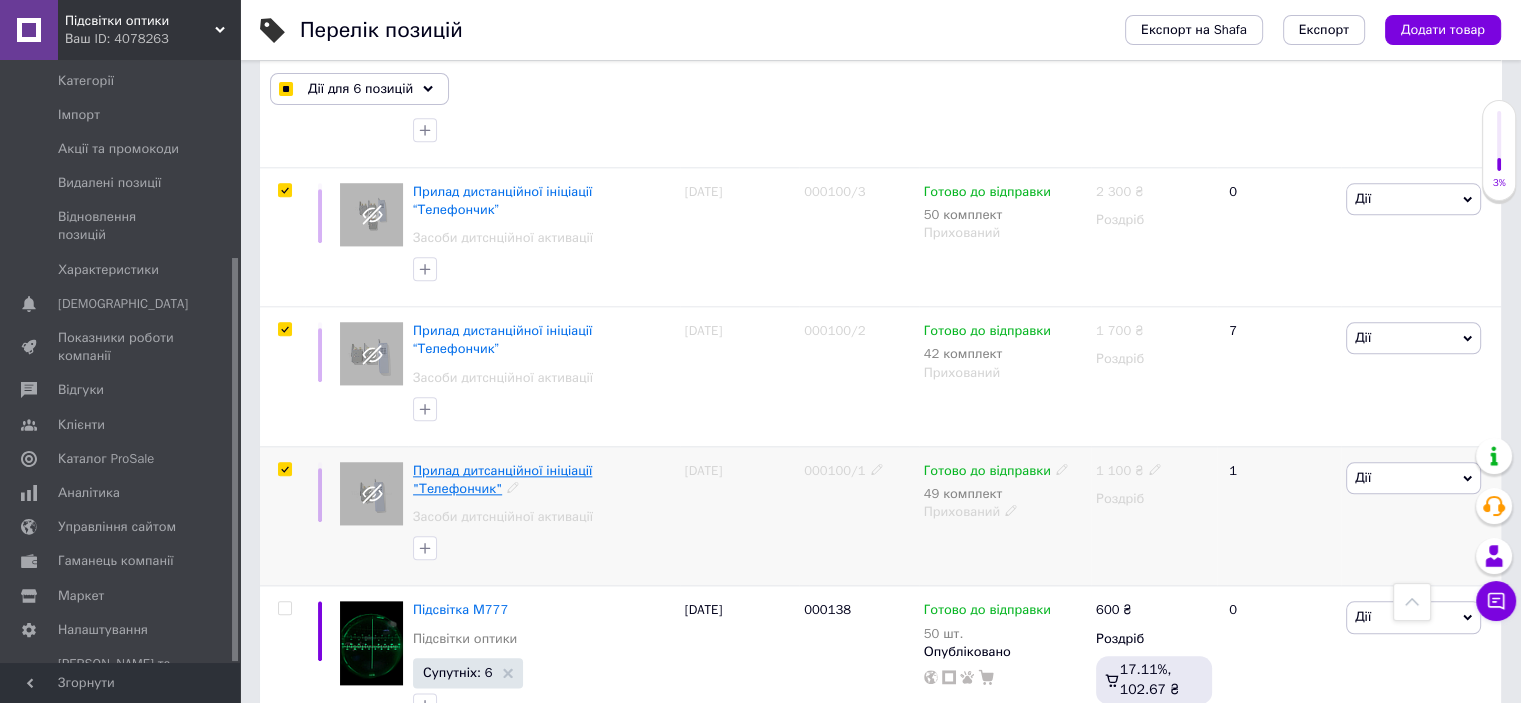 scroll, scrollTop: 1899, scrollLeft: 0, axis: vertical 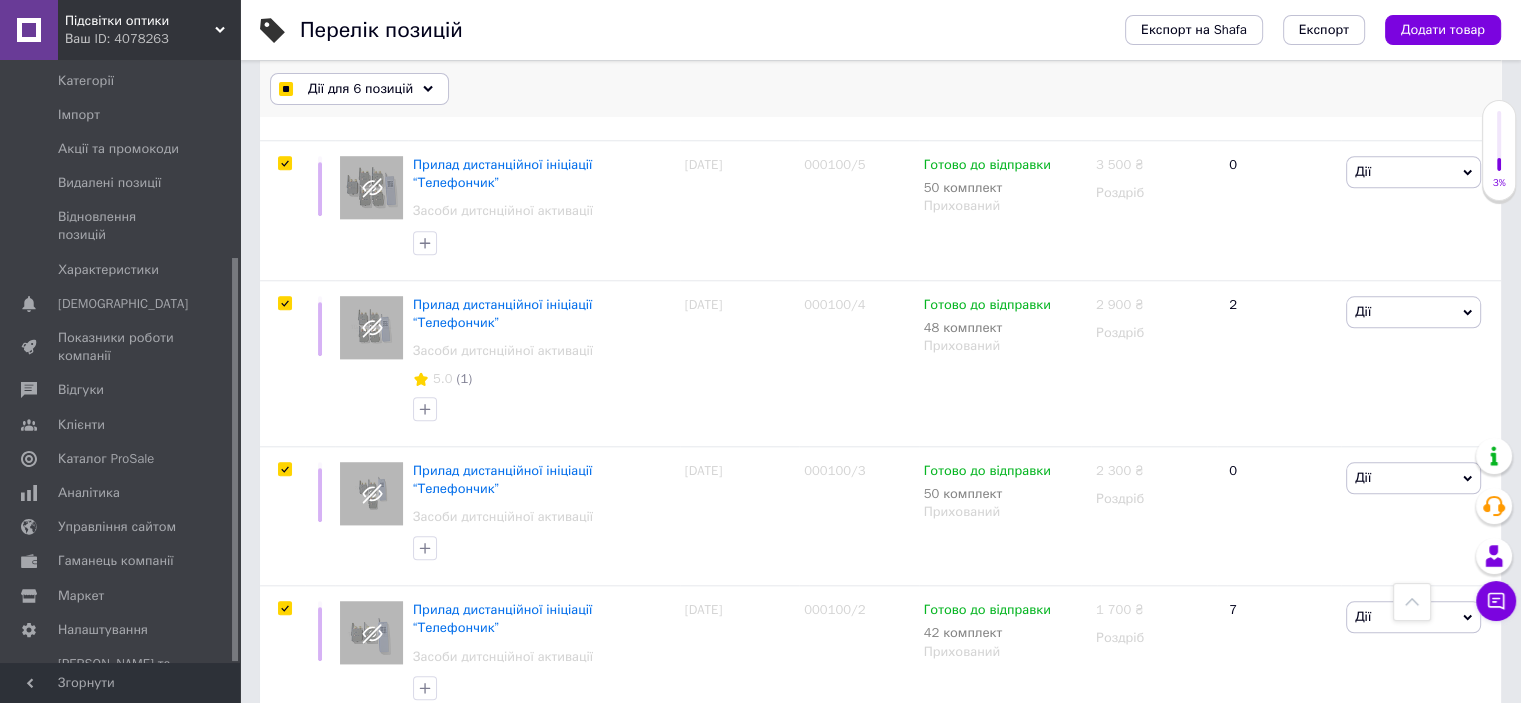click on "Дії для 6 позицій" at bounding box center (360, 89) 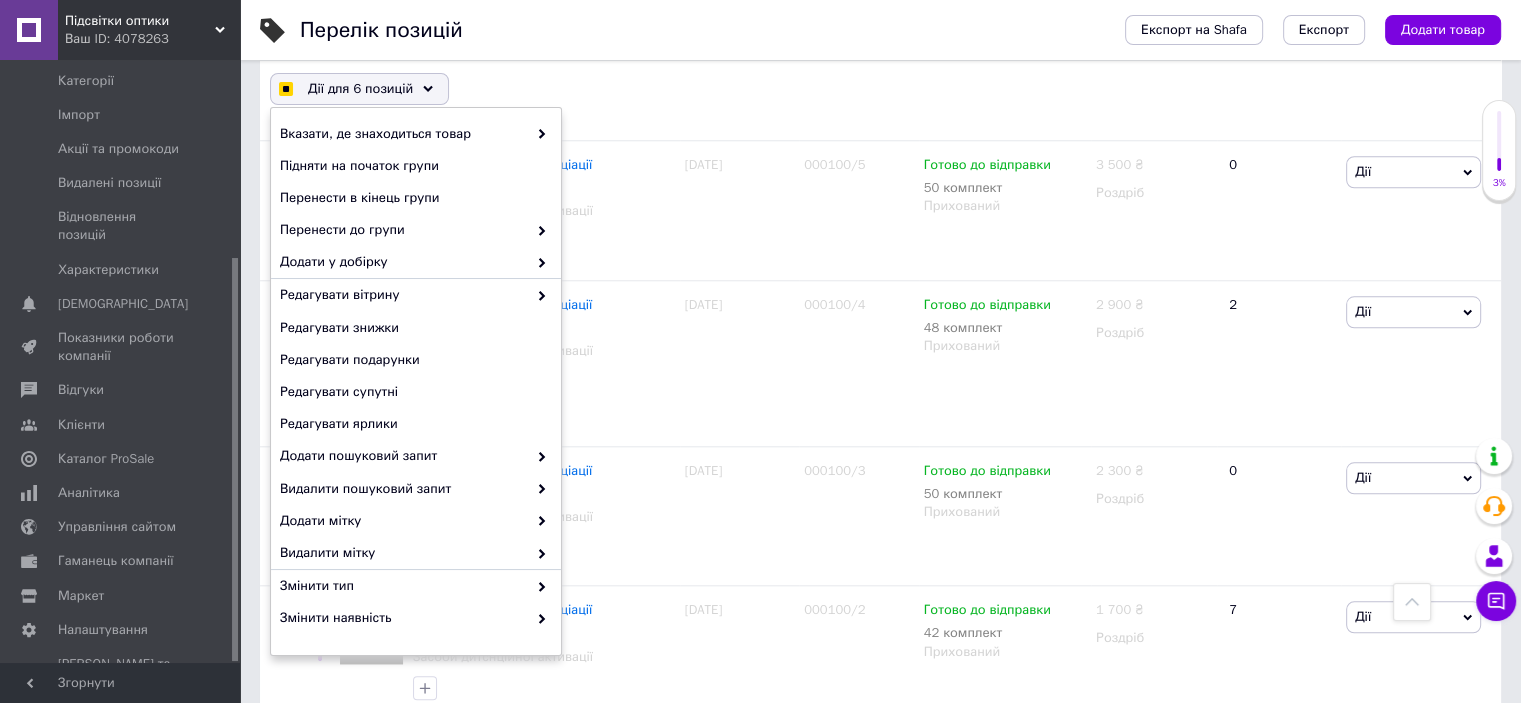 checkbox on "true" 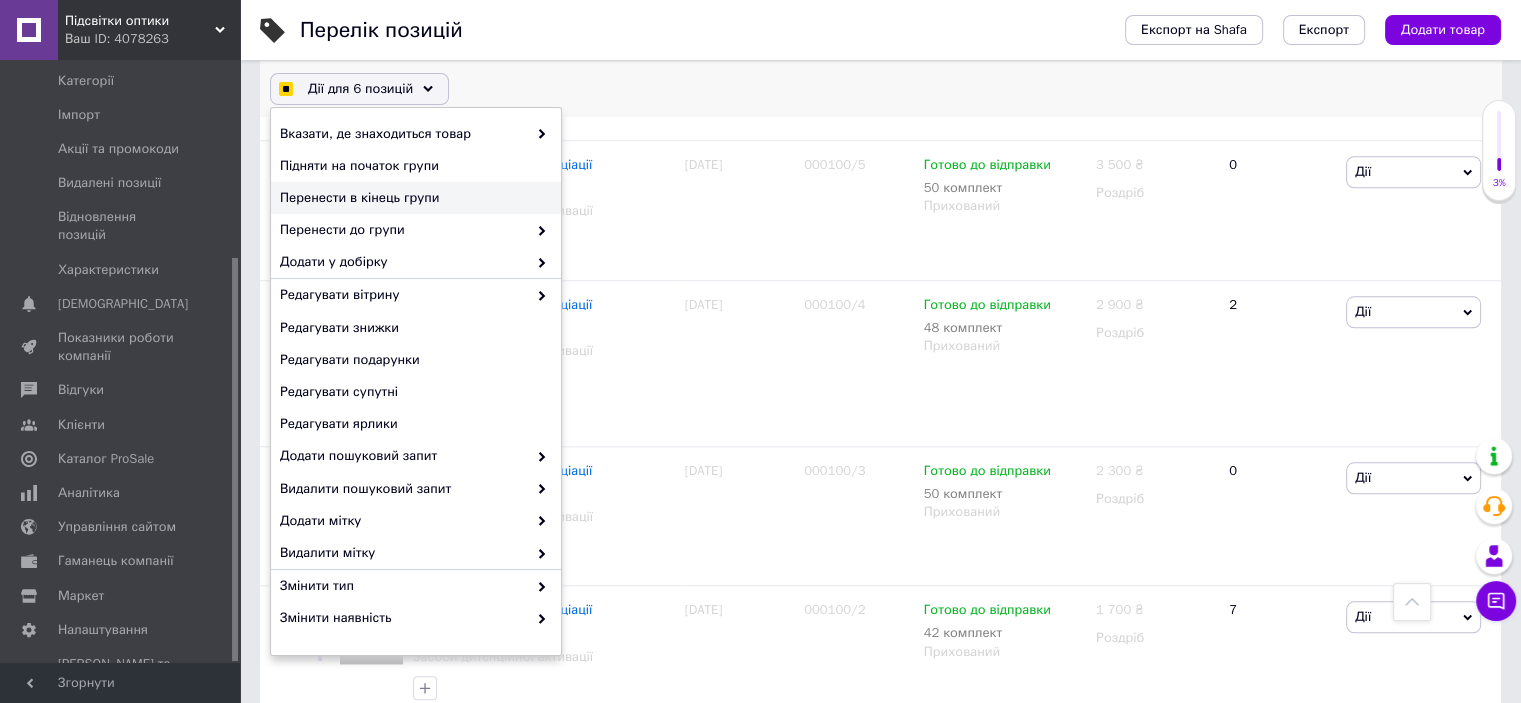 checkbox on "true" 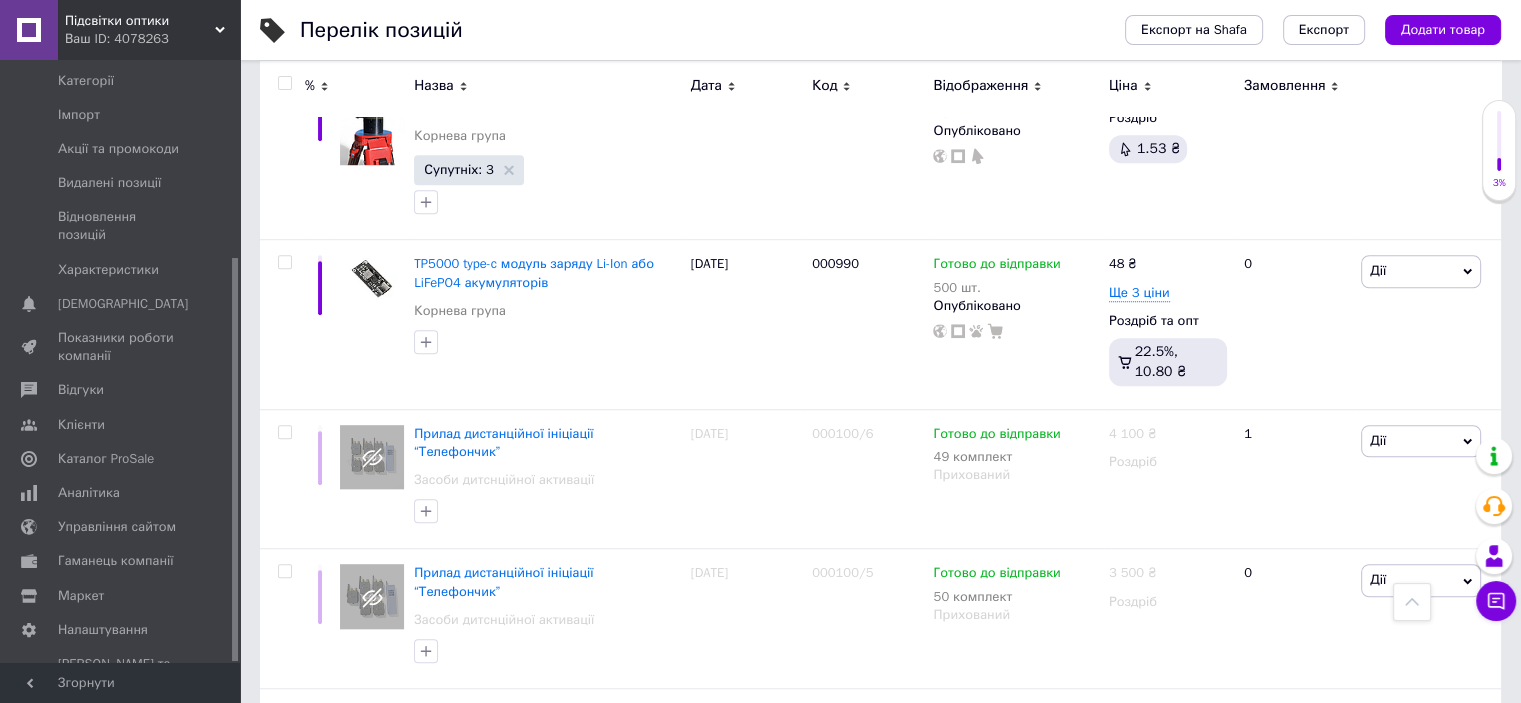scroll, scrollTop: 1482, scrollLeft: 0, axis: vertical 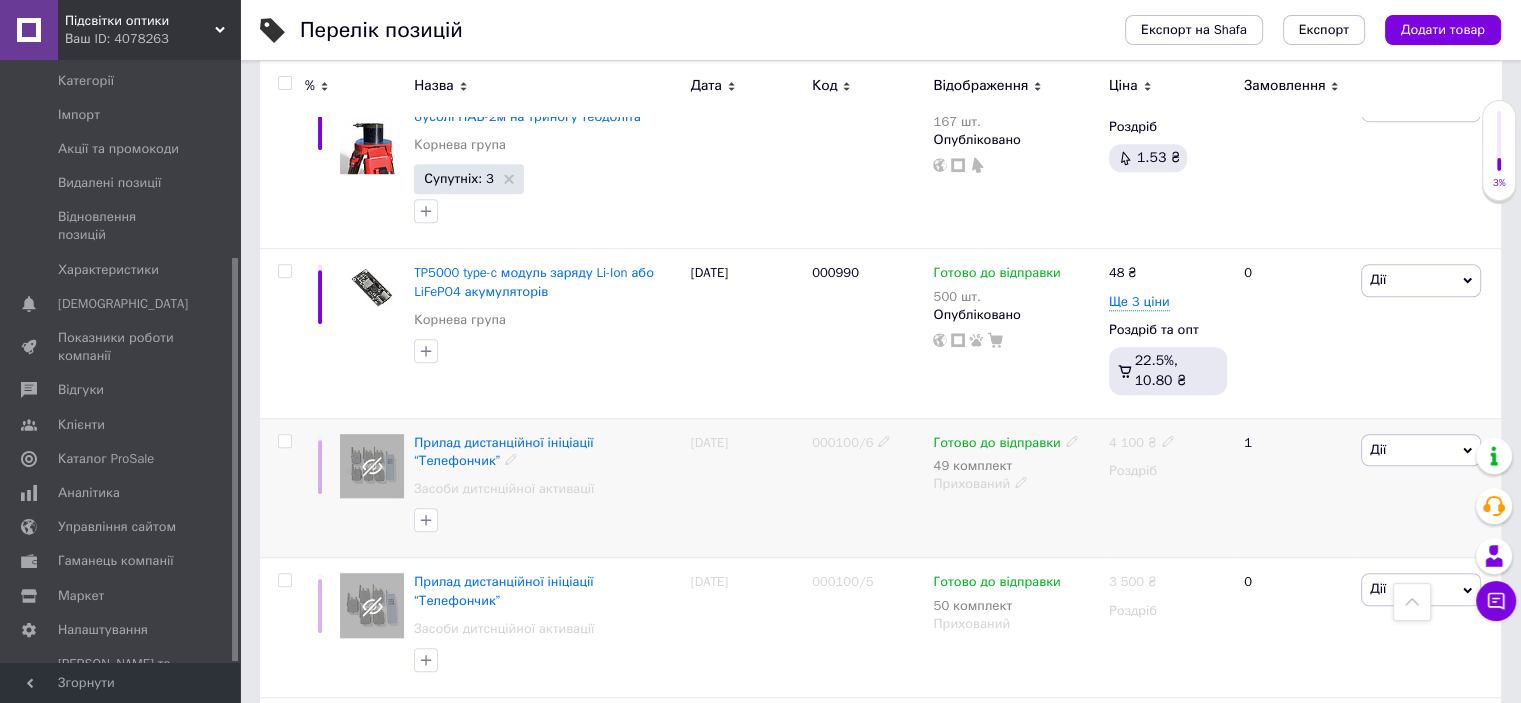 click at bounding box center [284, 441] 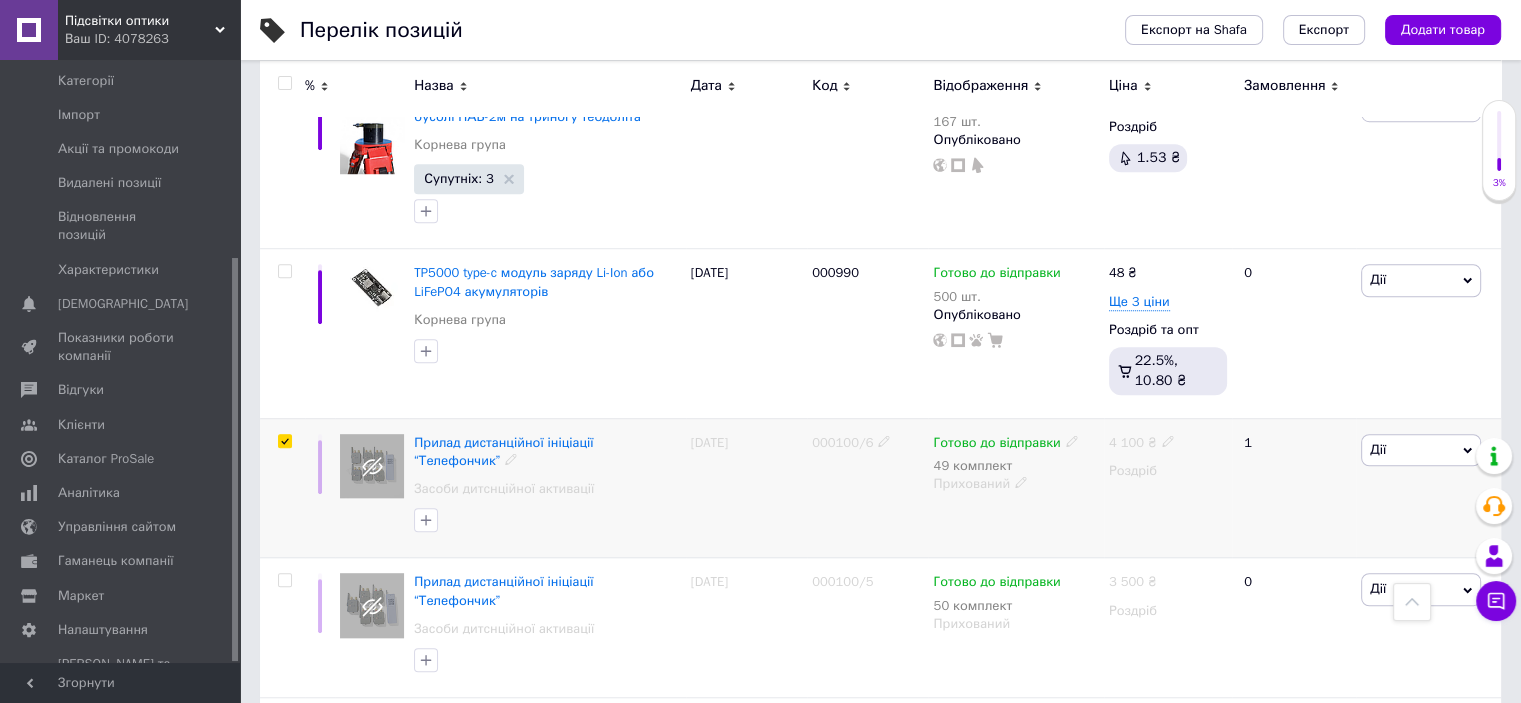 checkbox on "true" 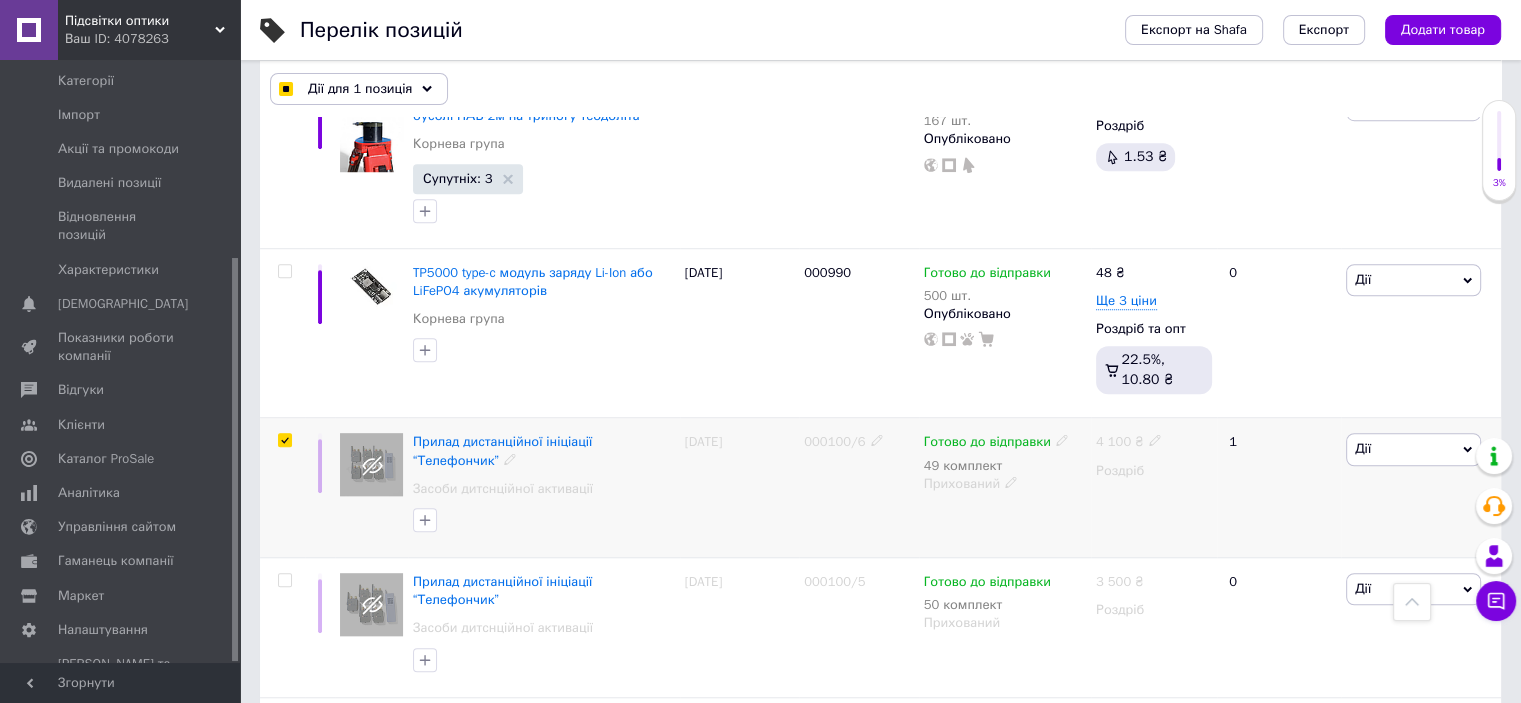 scroll, scrollTop: 1481, scrollLeft: 0, axis: vertical 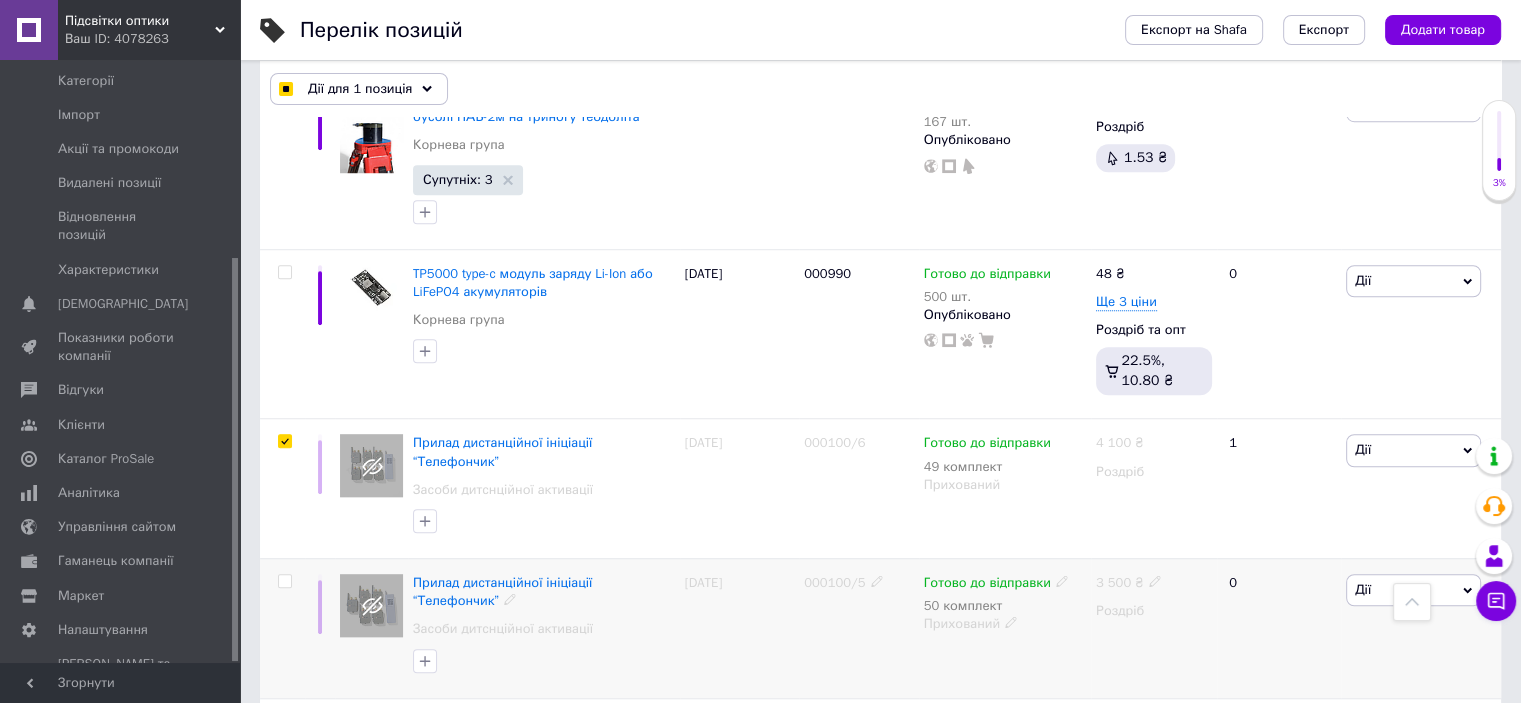 click at bounding box center (284, 581) 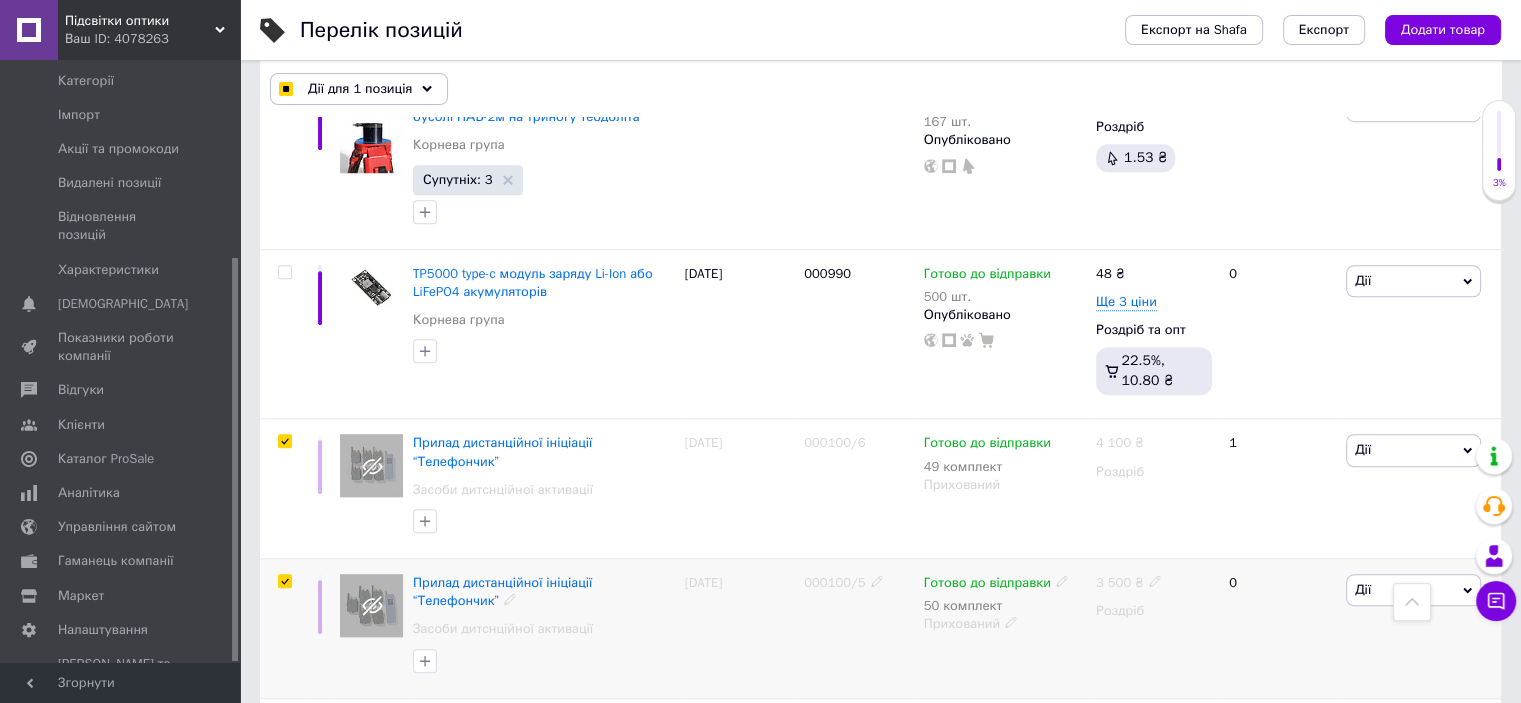 checkbox on "true" 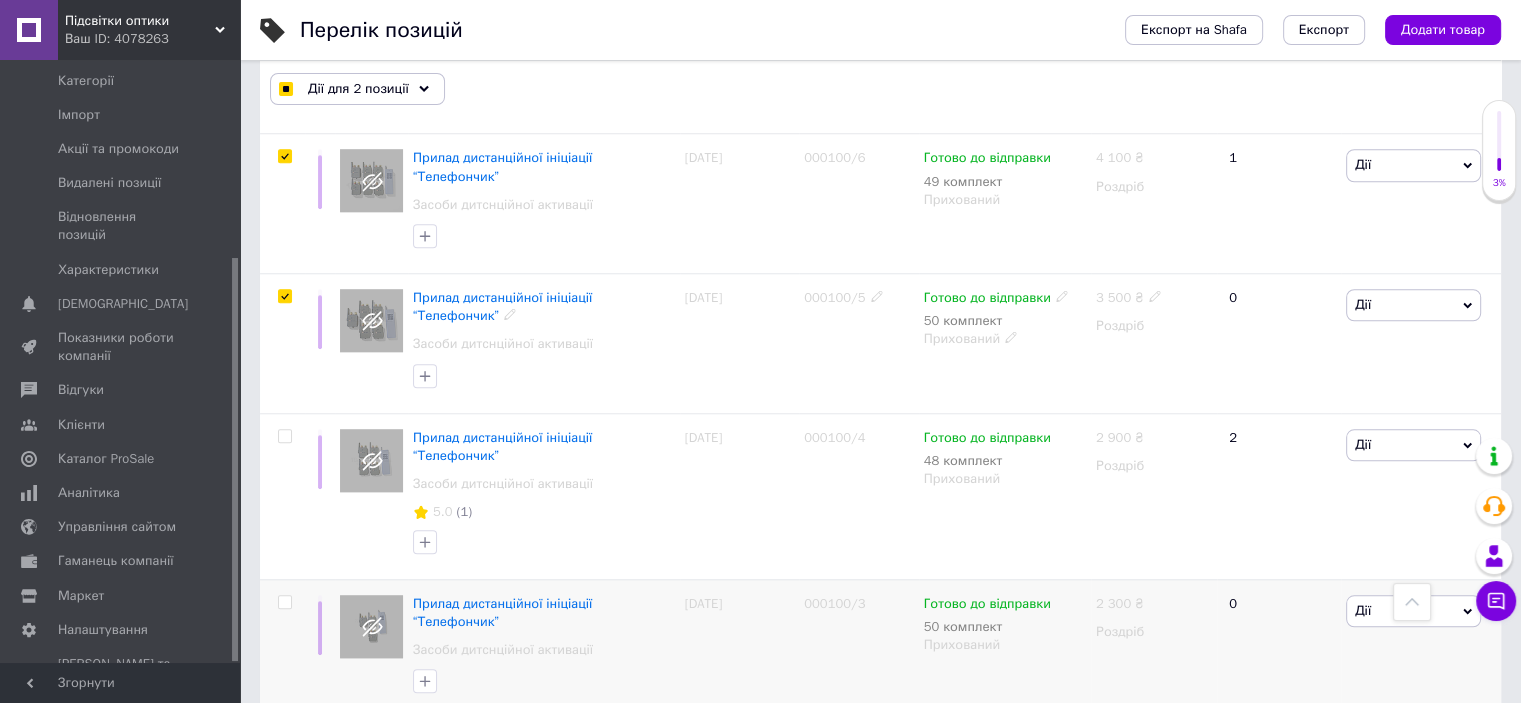 scroll, scrollTop: 1781, scrollLeft: 0, axis: vertical 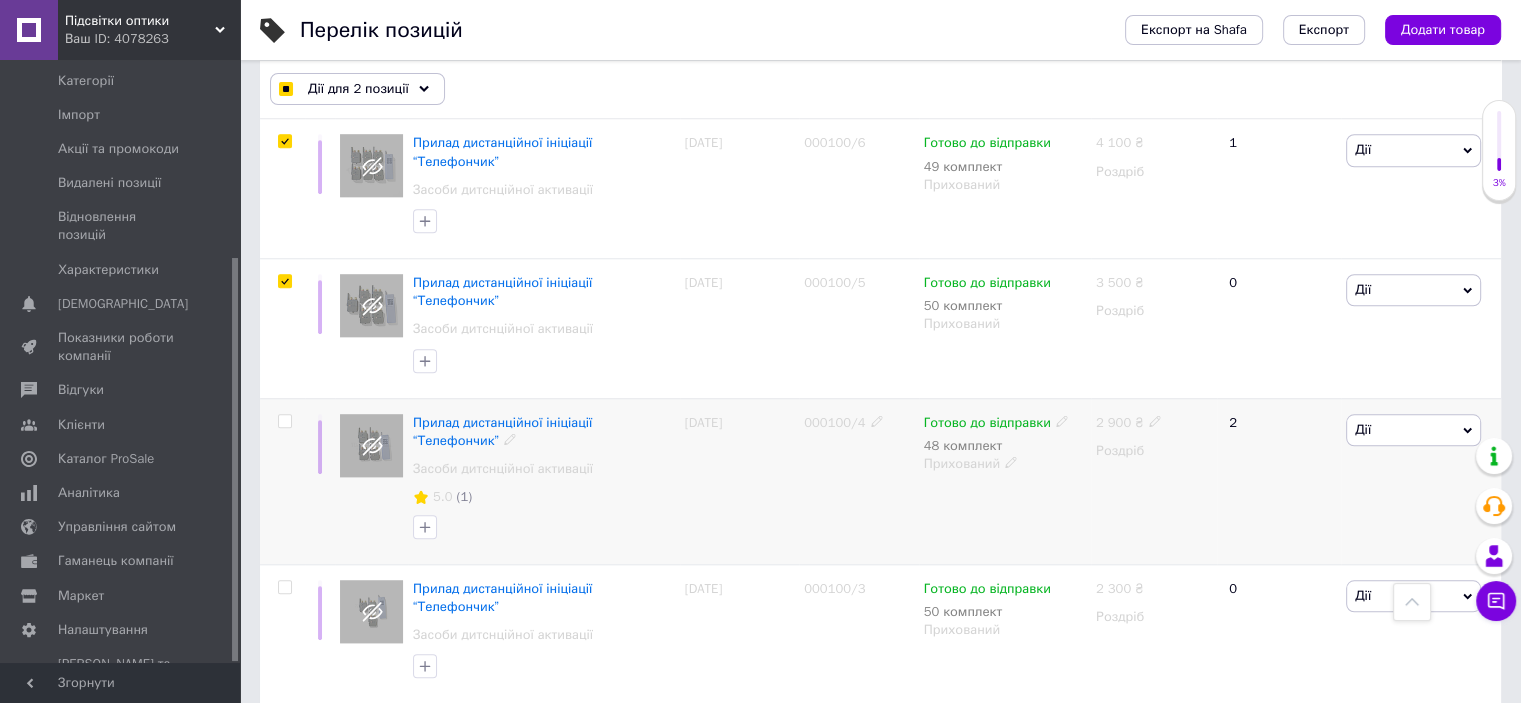 click at bounding box center [284, 421] 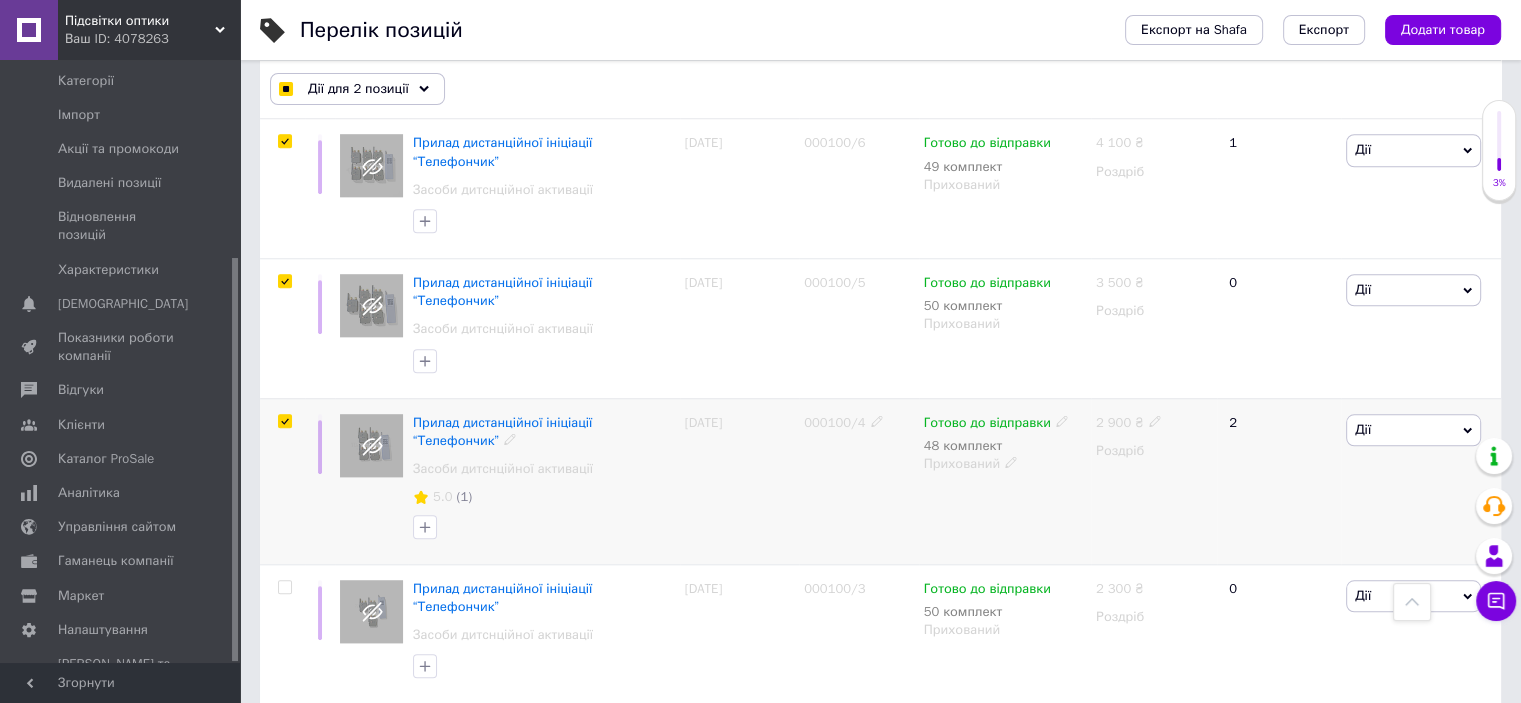 checkbox on "true" 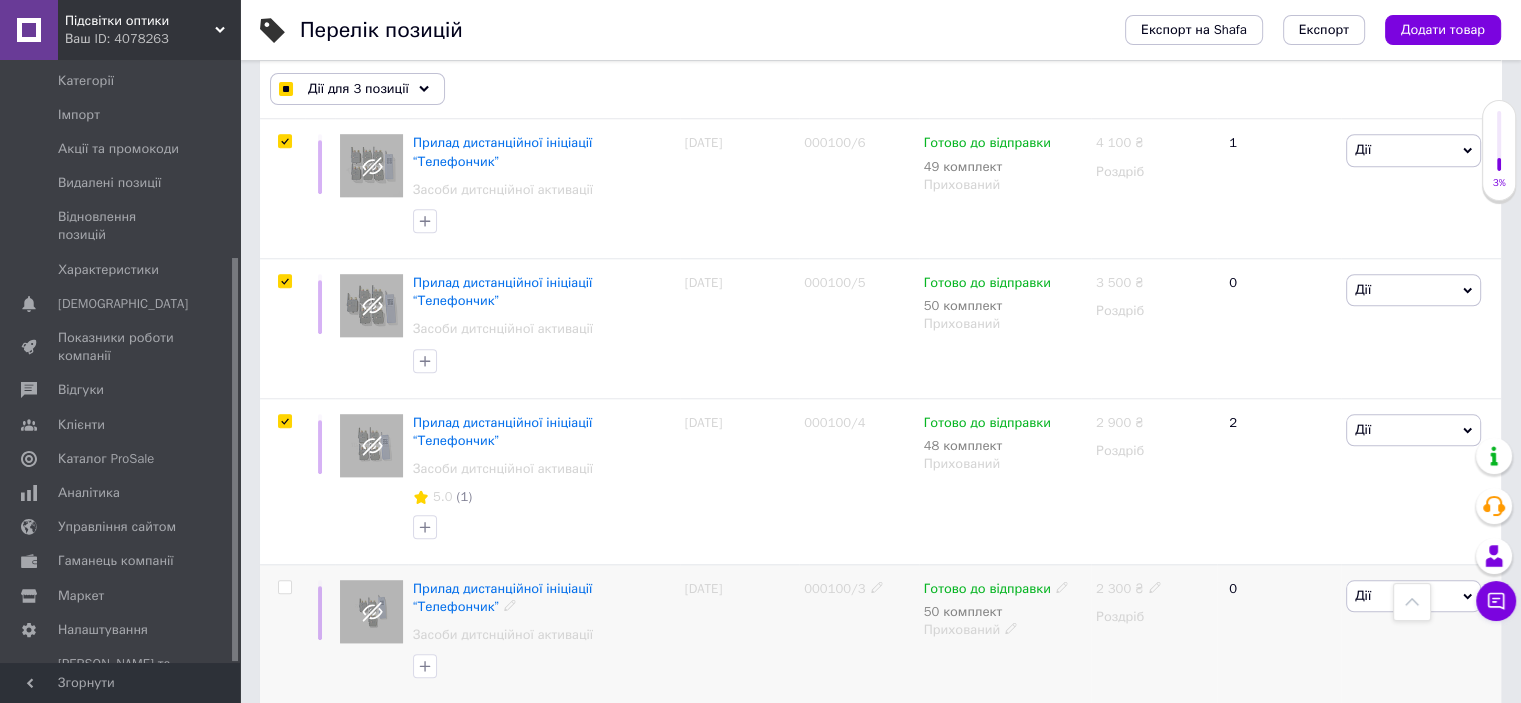 click at bounding box center (282, 634) 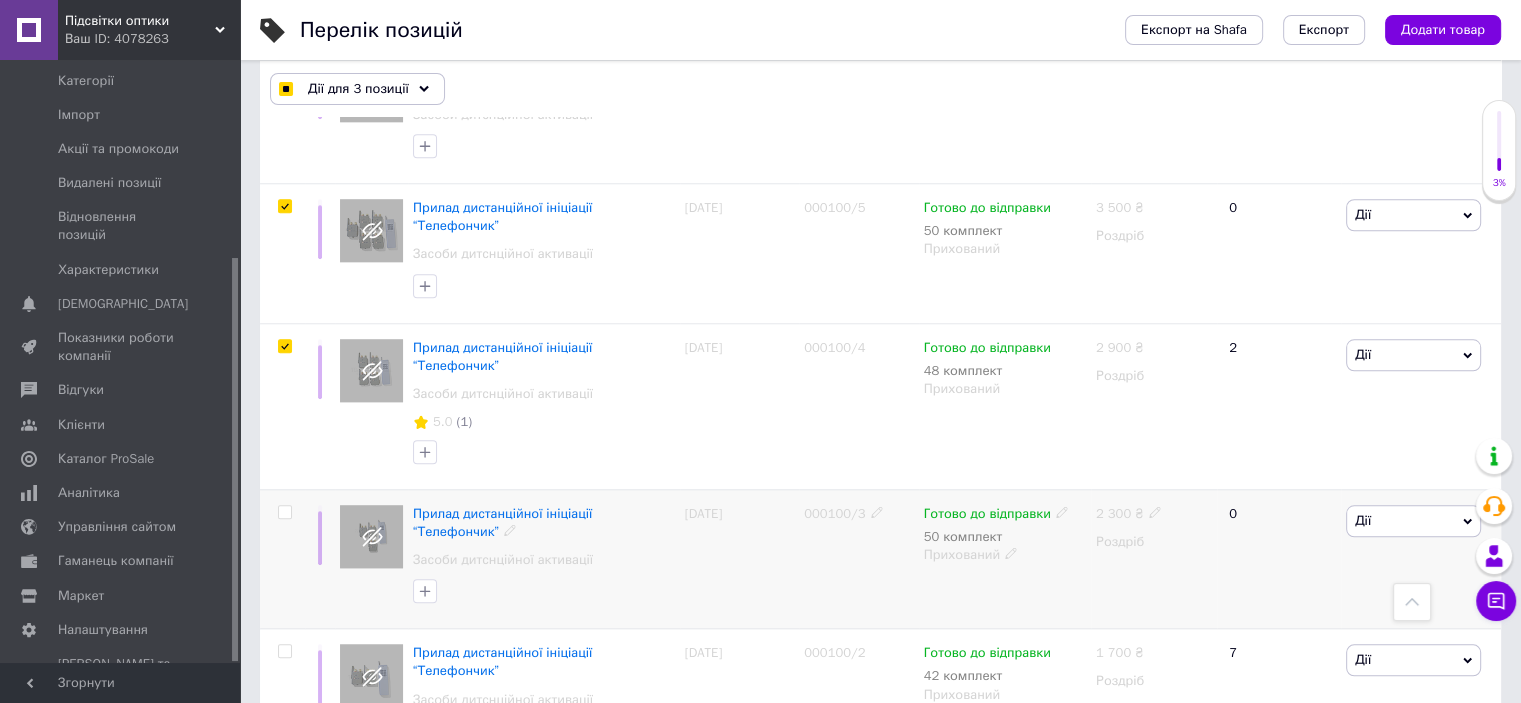 scroll, scrollTop: 1981, scrollLeft: 0, axis: vertical 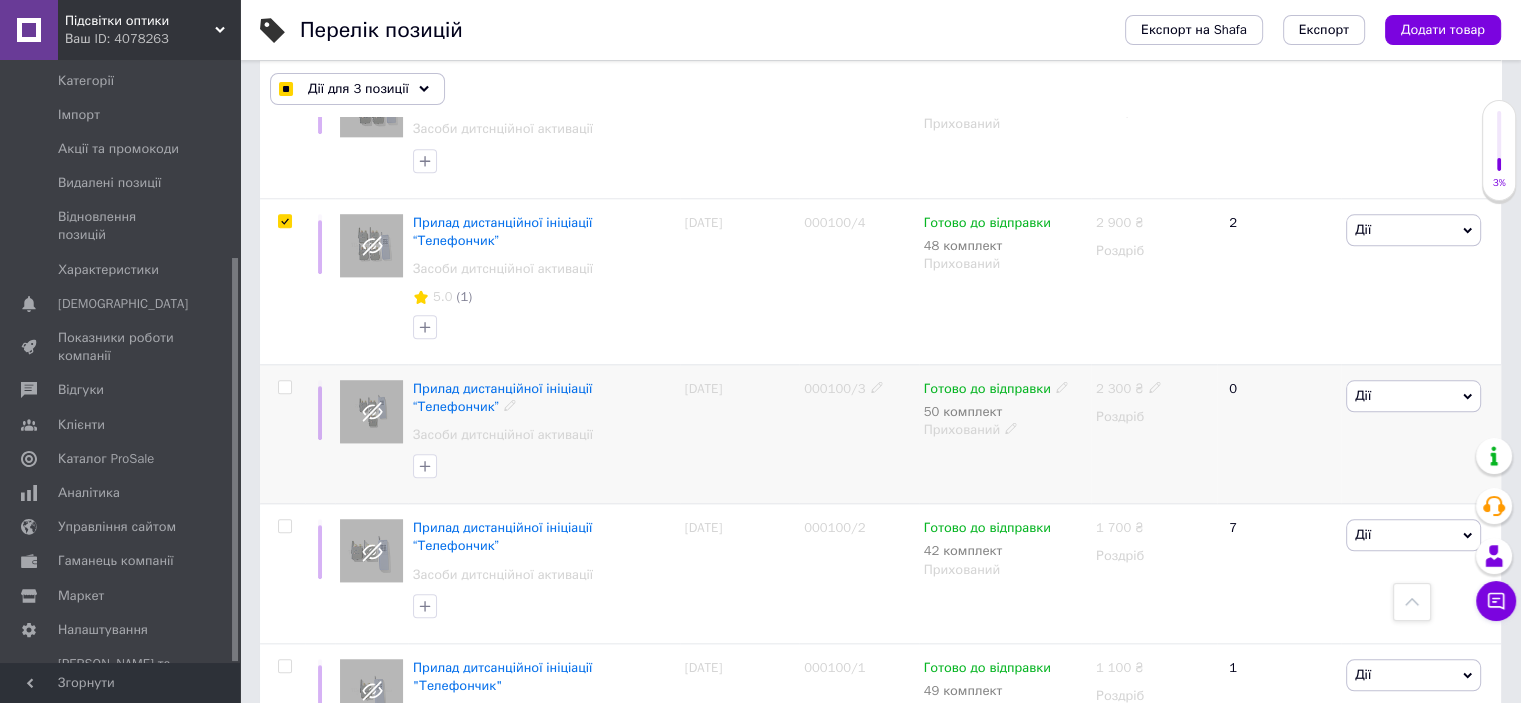 click at bounding box center (284, 387) 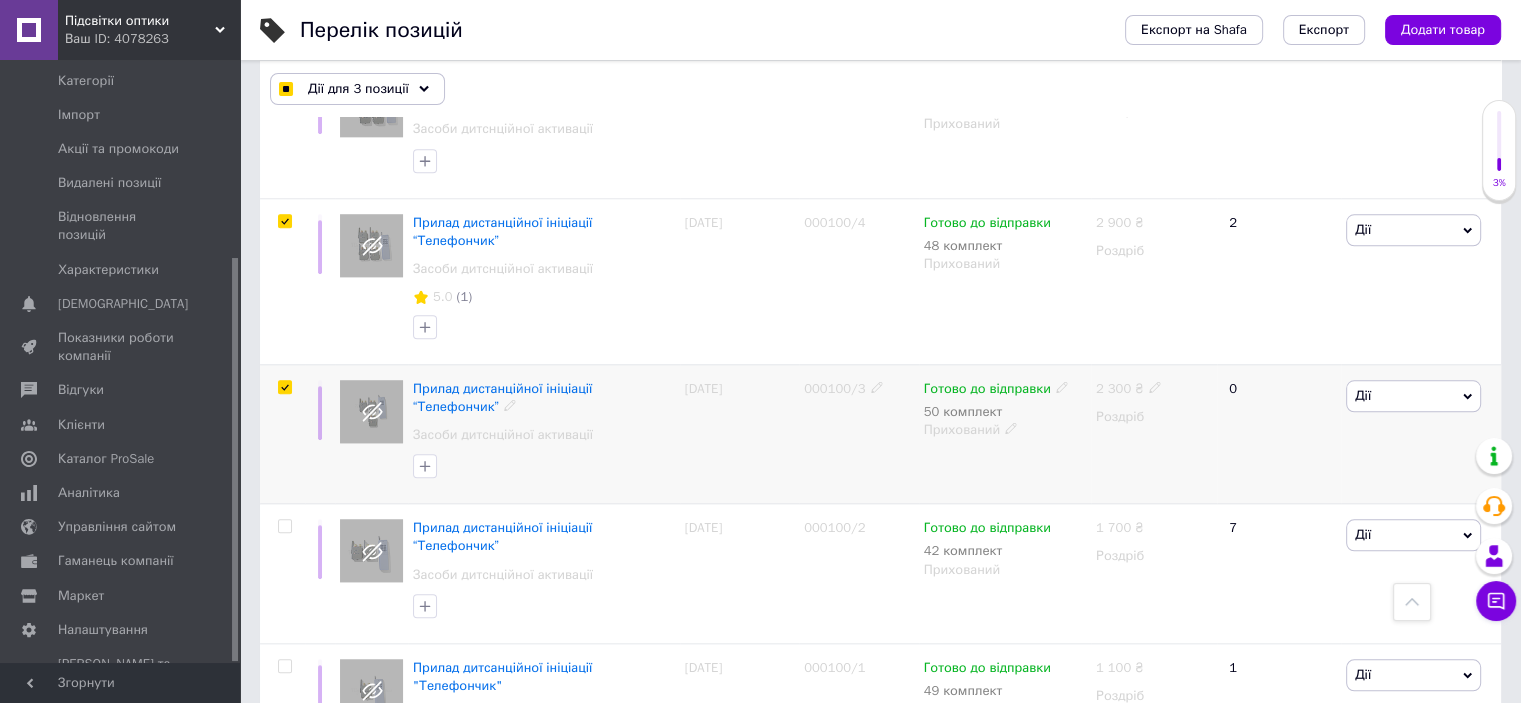 checkbox on "true" 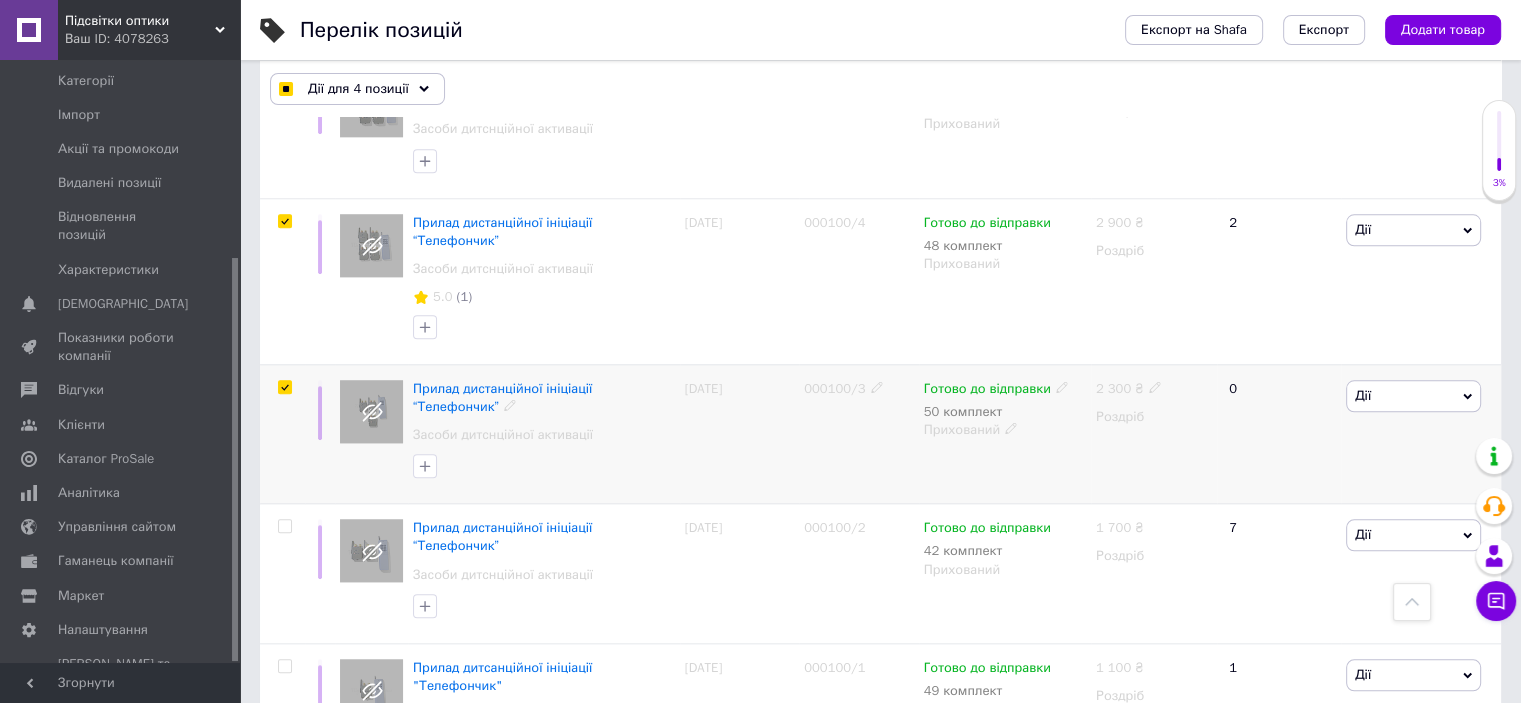 checkbox on "true" 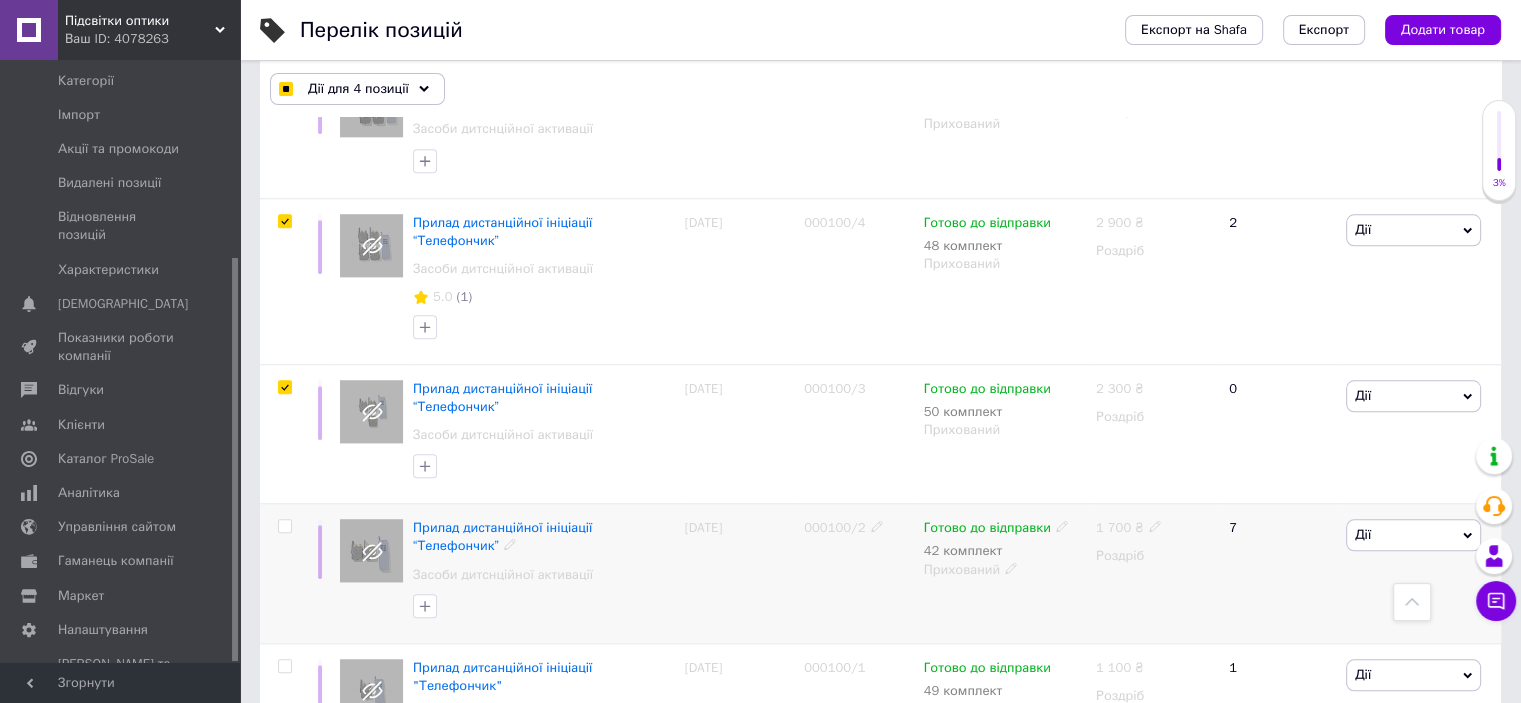 click at bounding box center [282, 574] 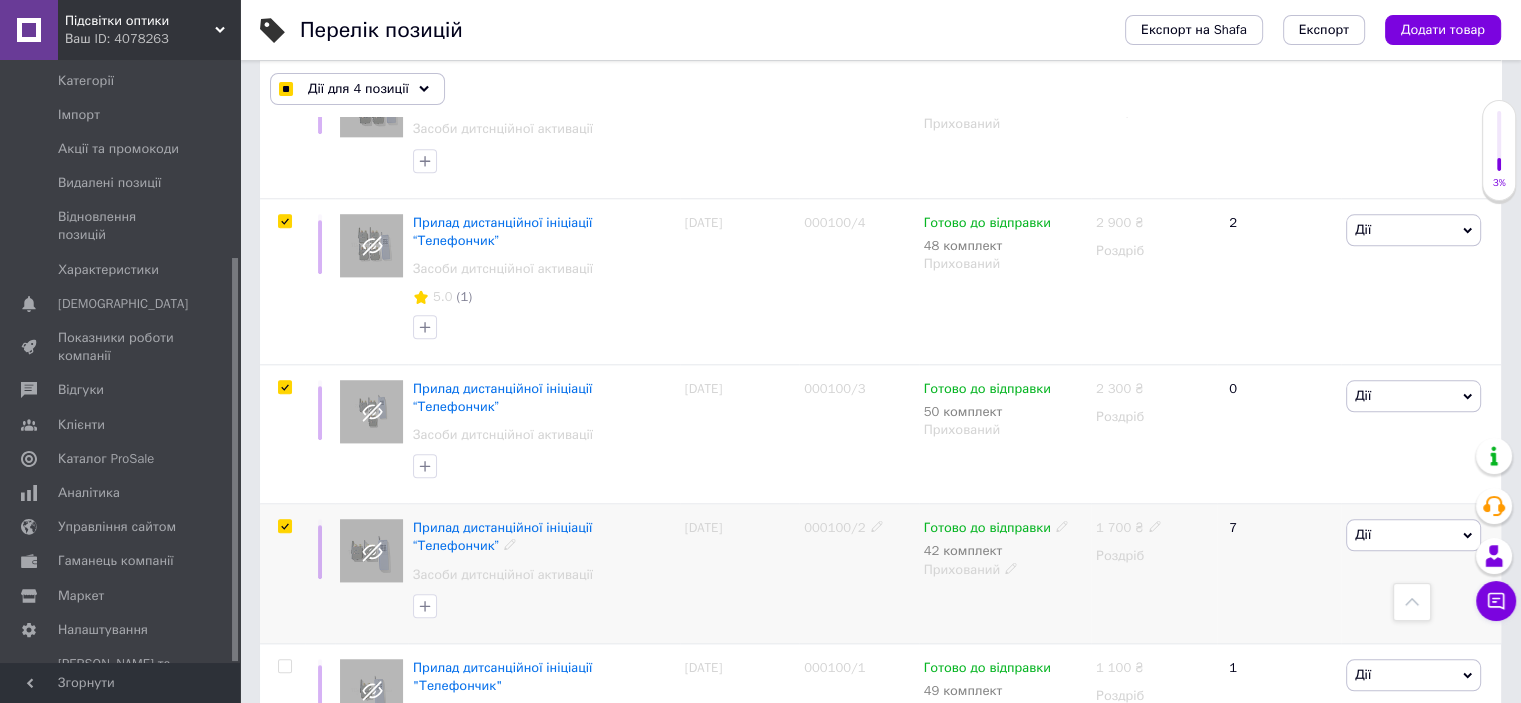checkbox on "true" 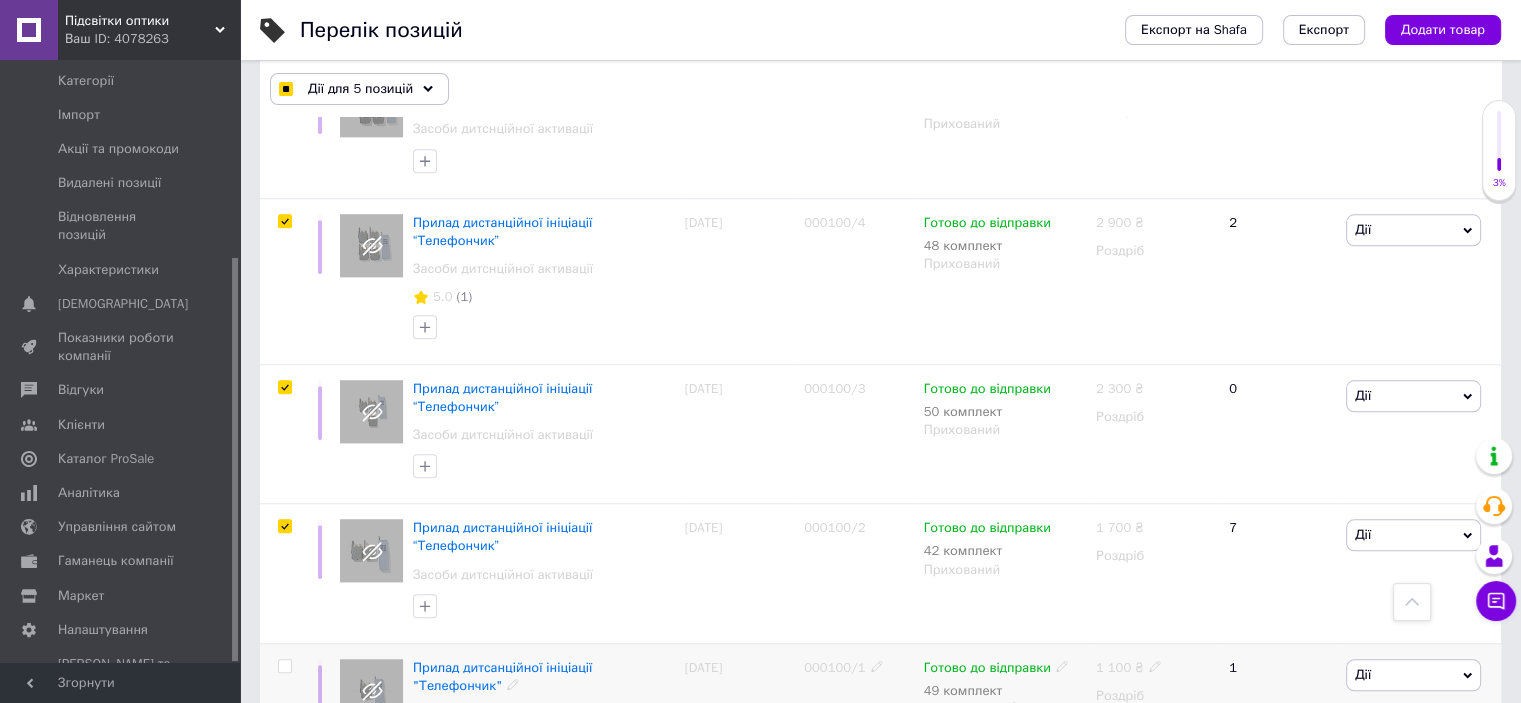 click at bounding box center [284, 666] 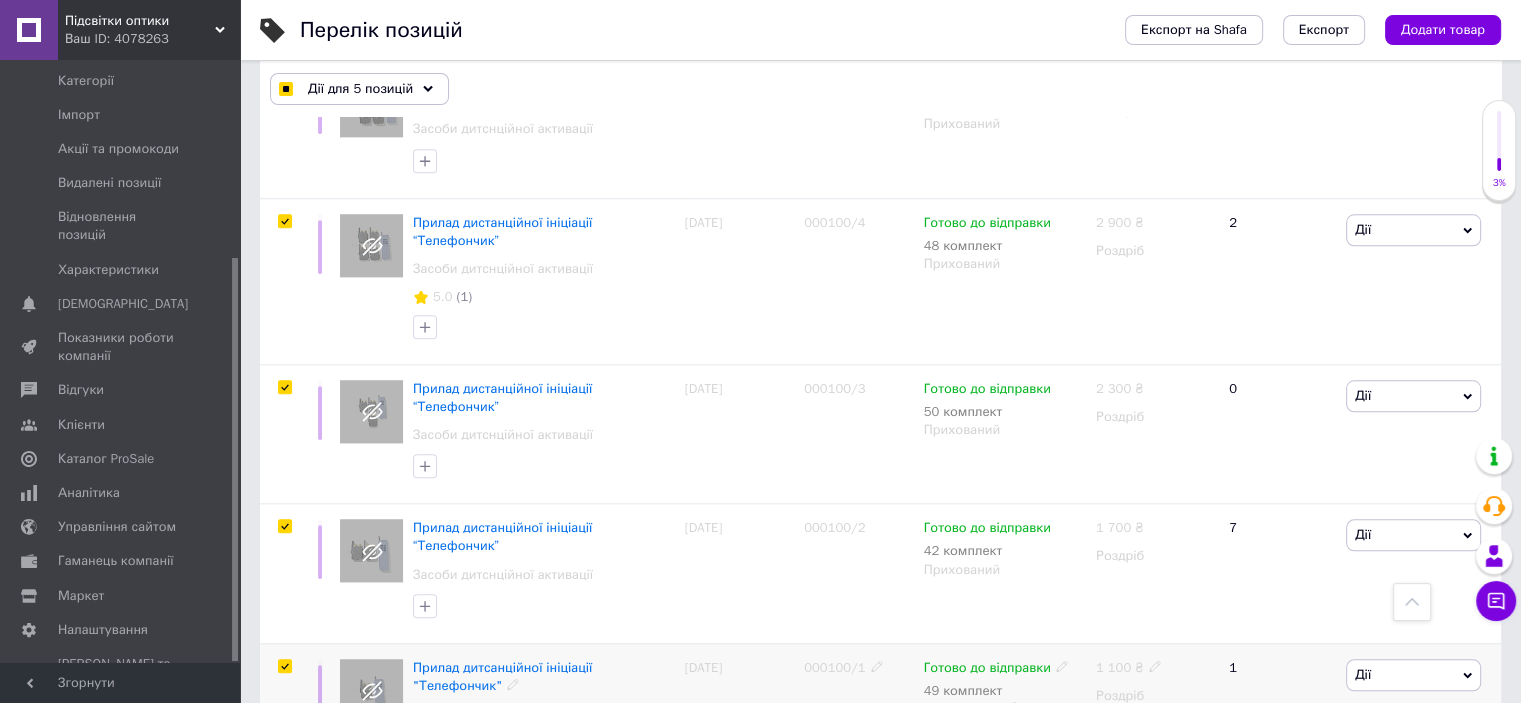 checkbox on "true" 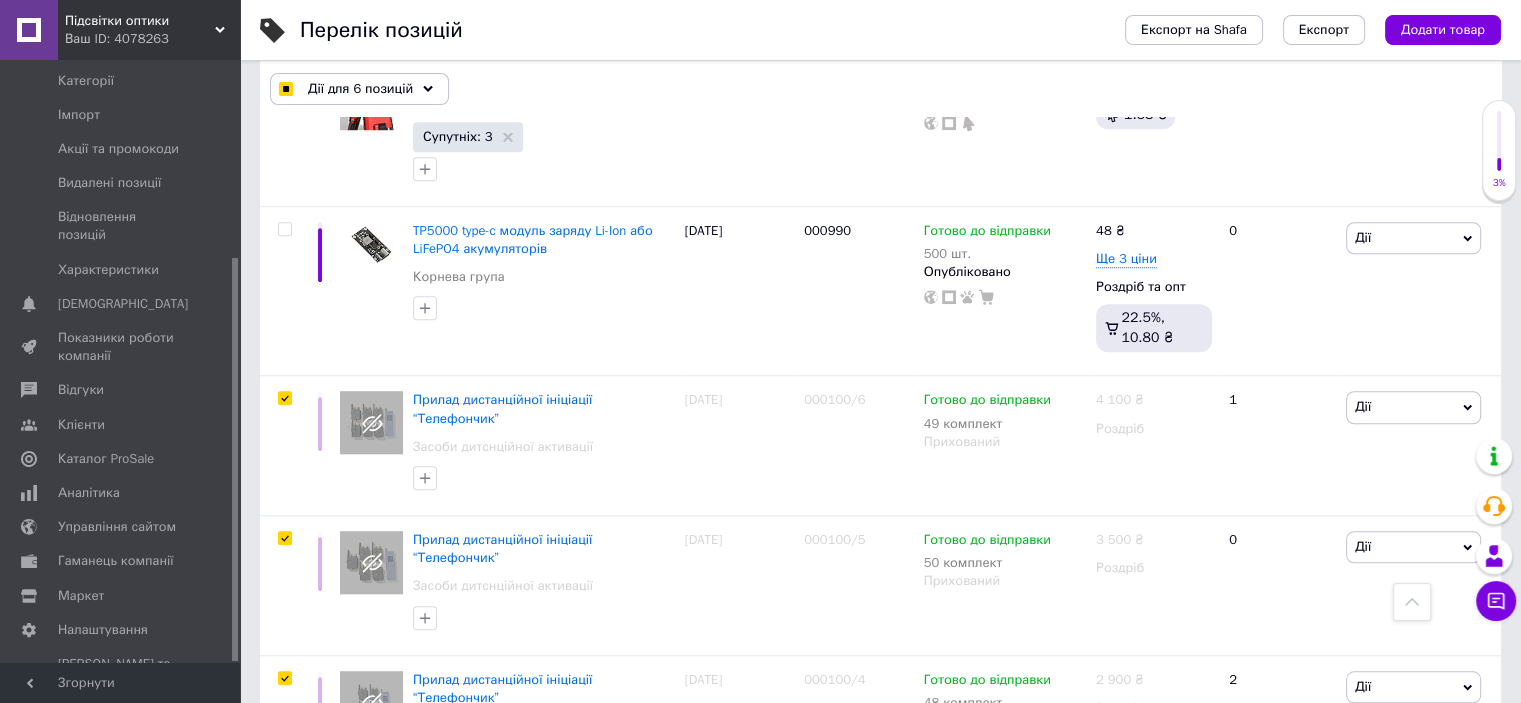 scroll, scrollTop: 1481, scrollLeft: 0, axis: vertical 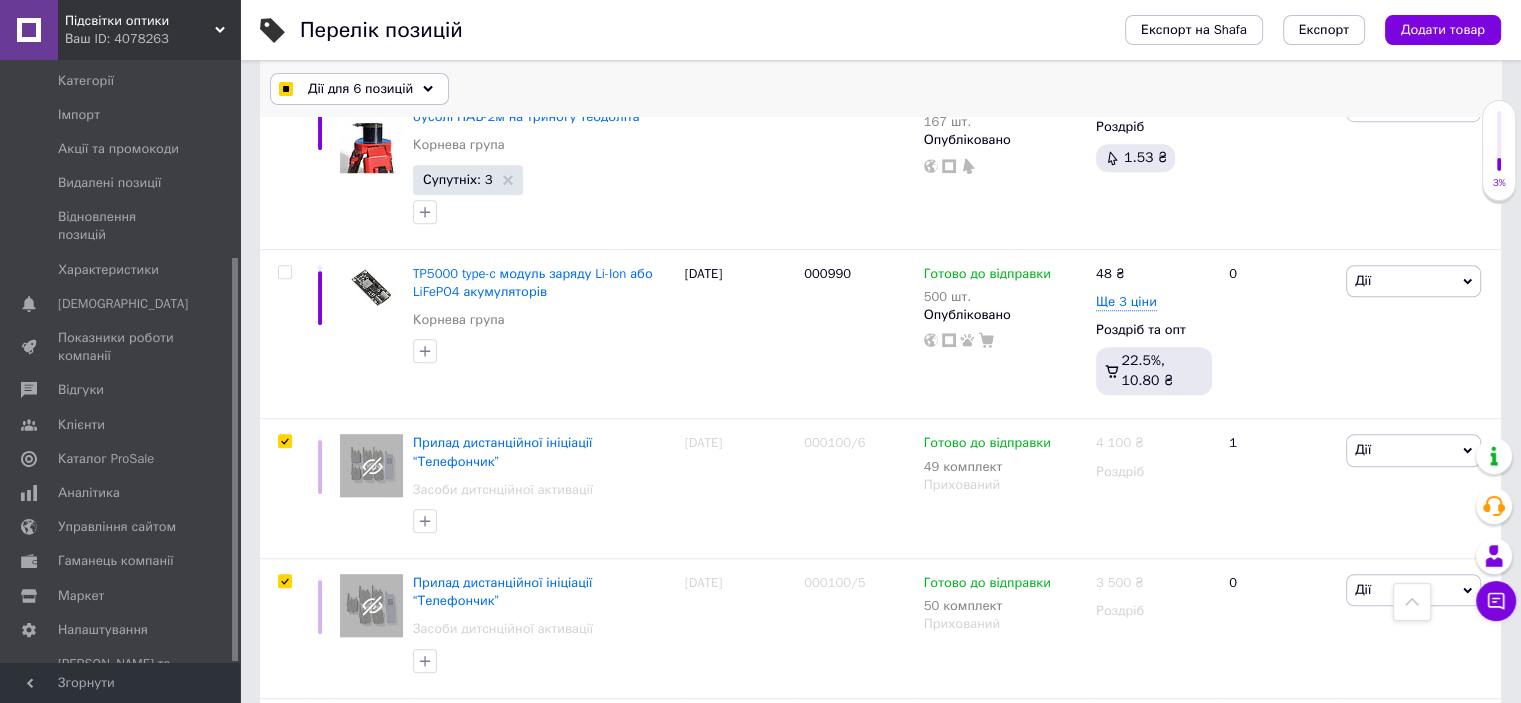 click on "Дії для 6 позицій" at bounding box center (360, 89) 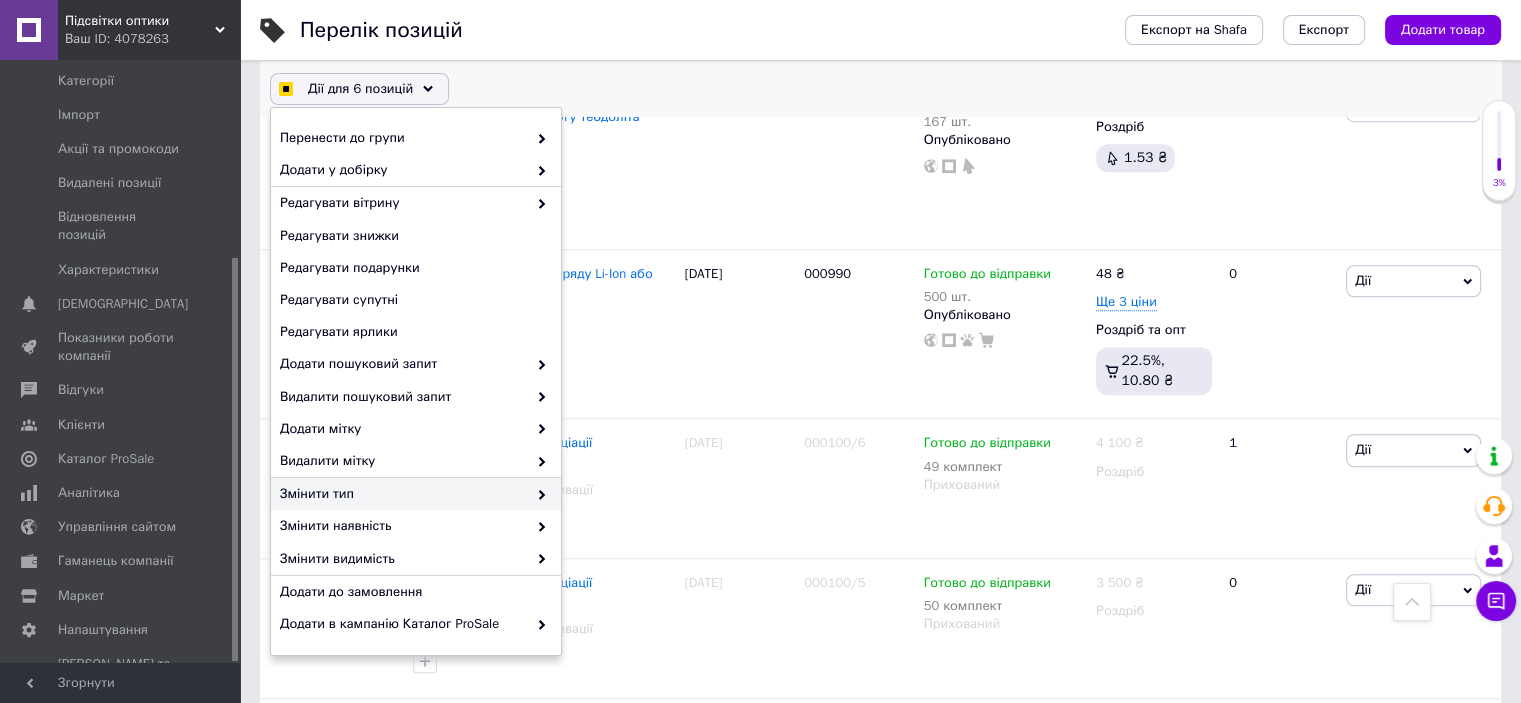 scroll, scrollTop: 152, scrollLeft: 0, axis: vertical 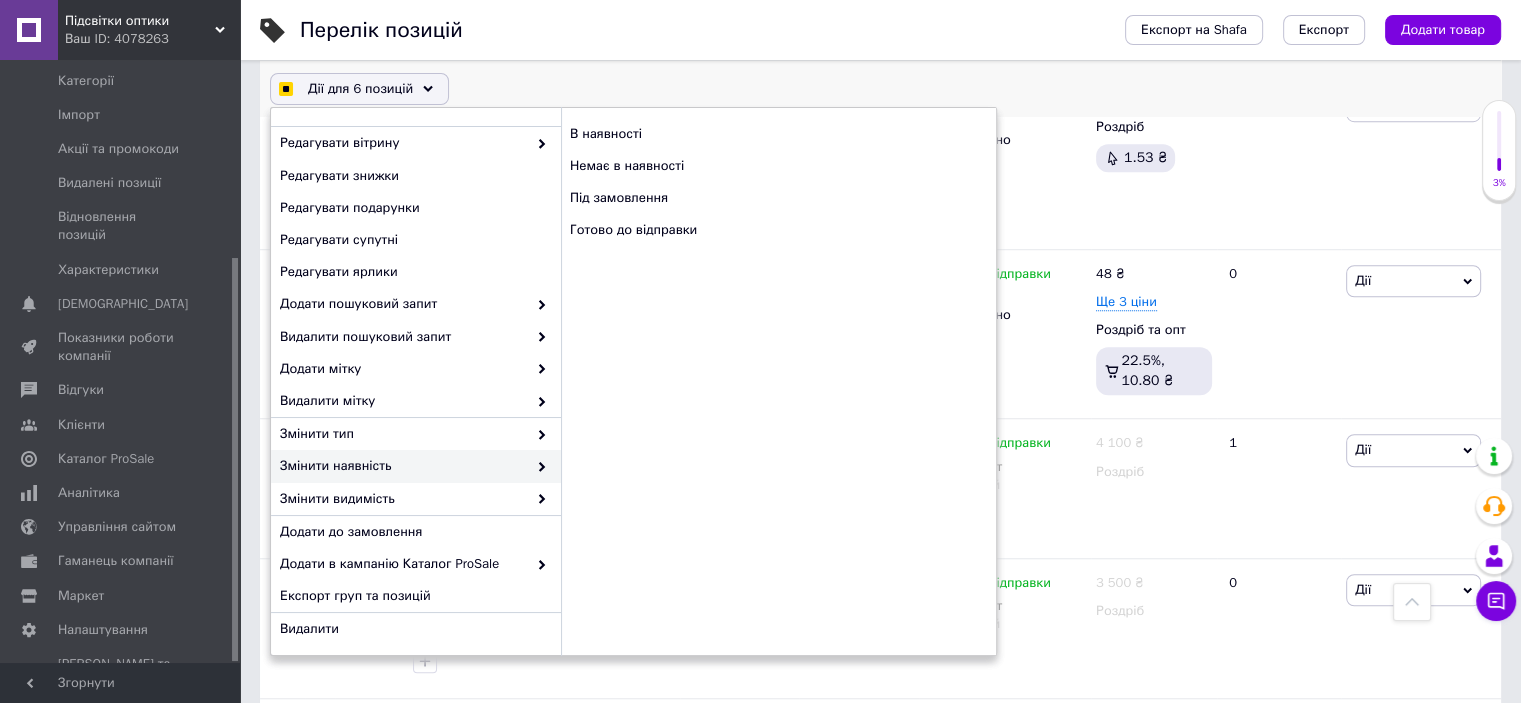 checkbox on "true" 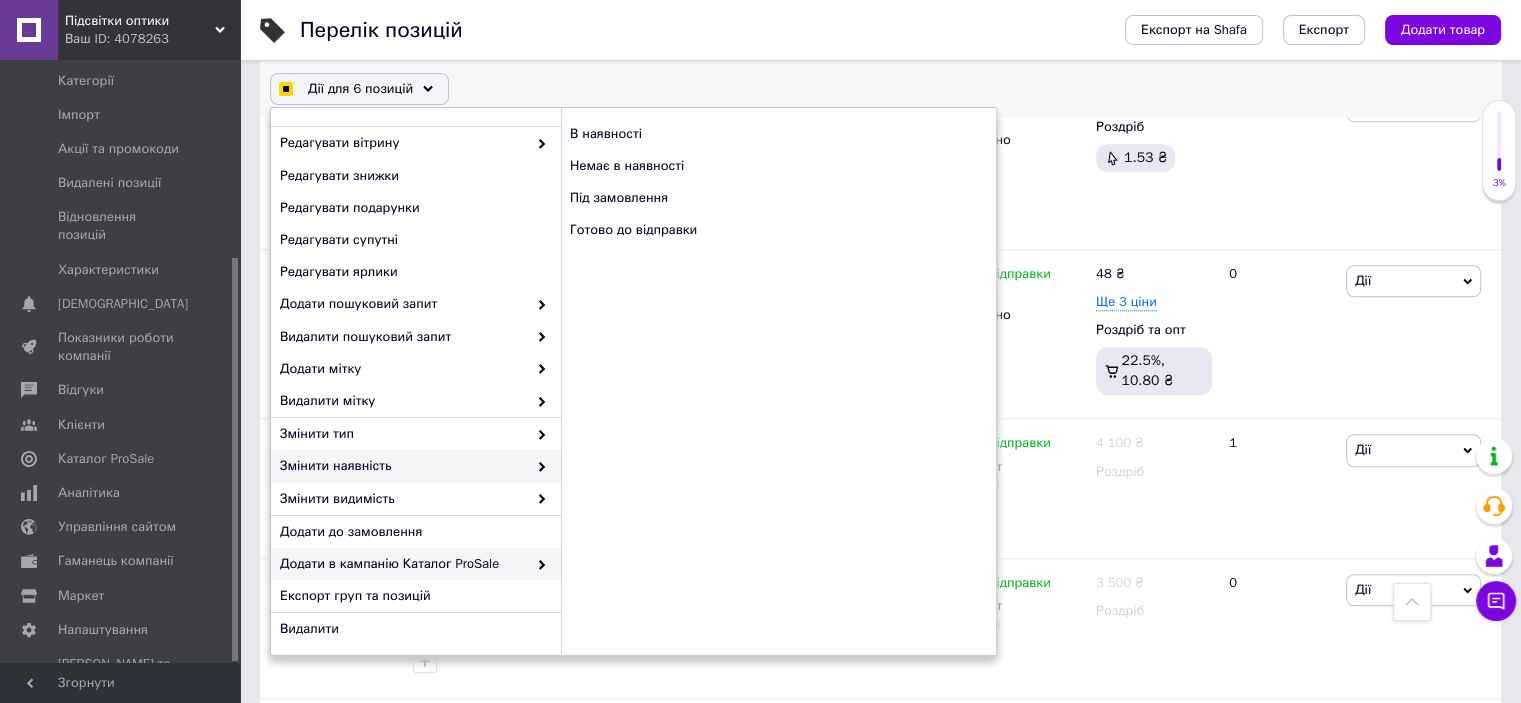 checkbox on "true" 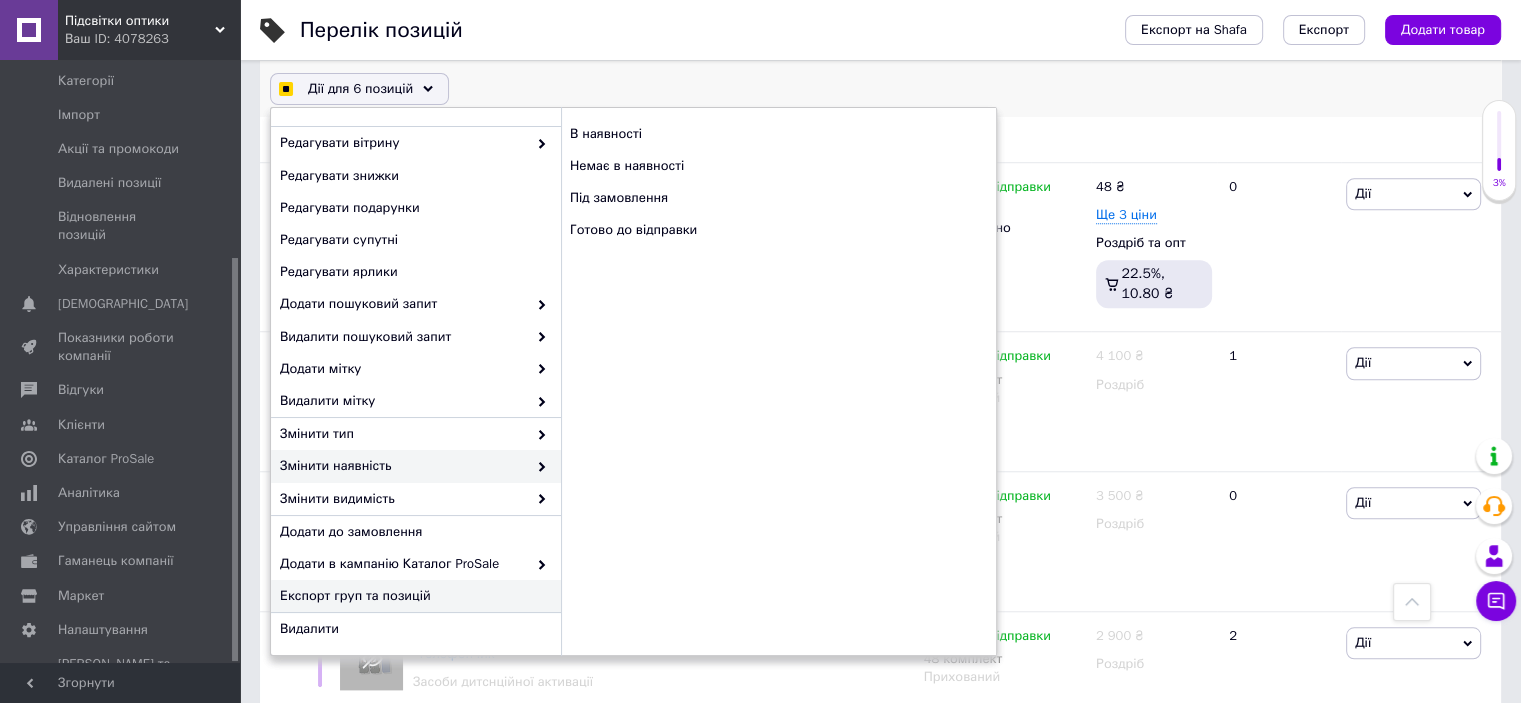 checkbox on "true" 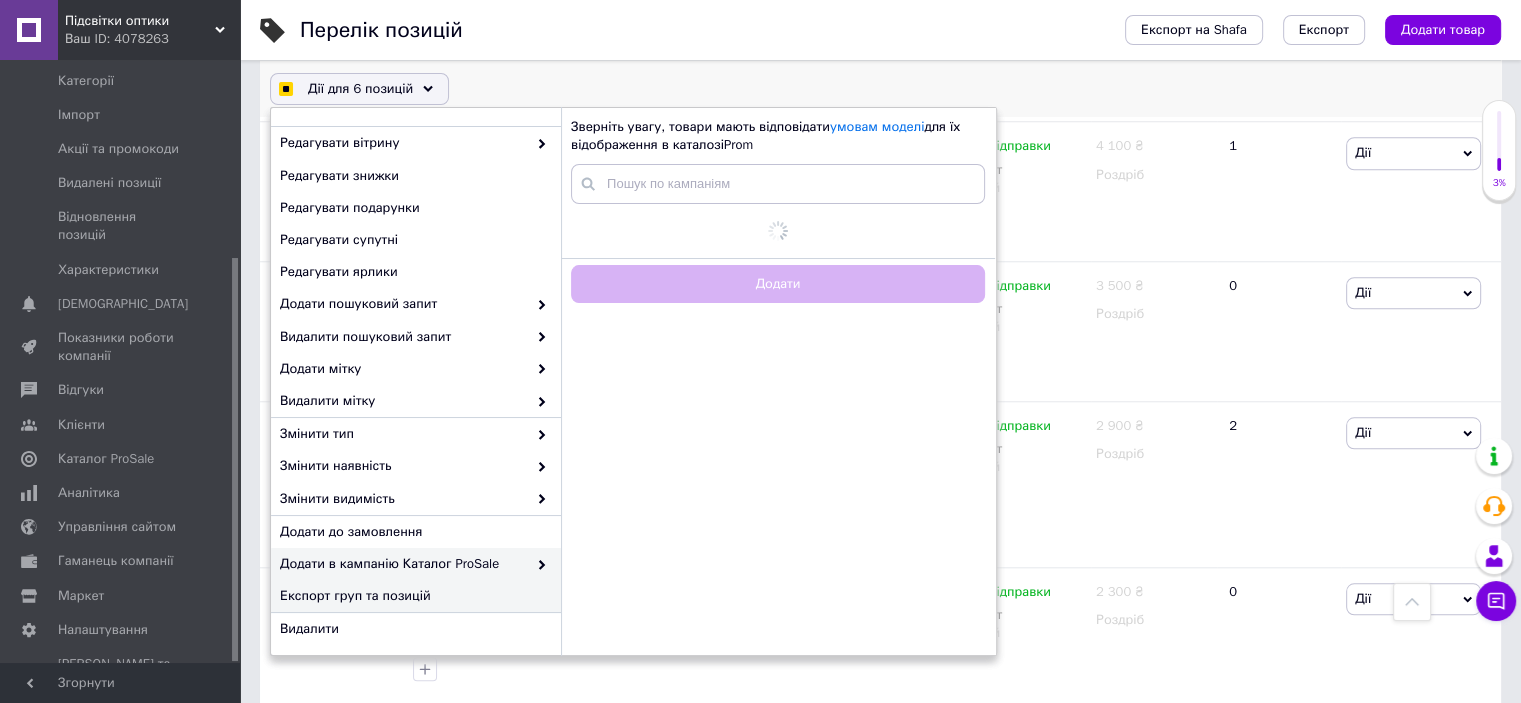 scroll, scrollTop: 1781, scrollLeft: 0, axis: vertical 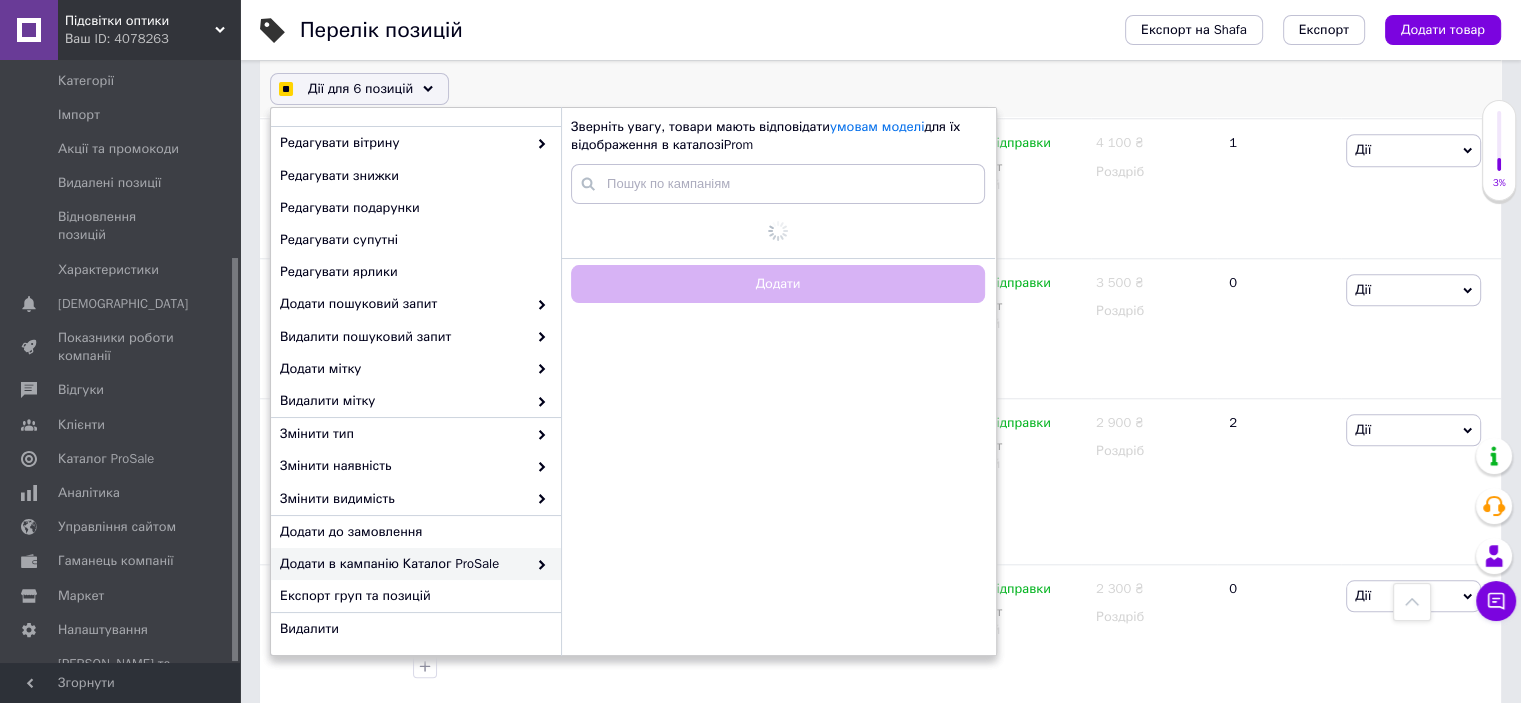 checkbox on "true" 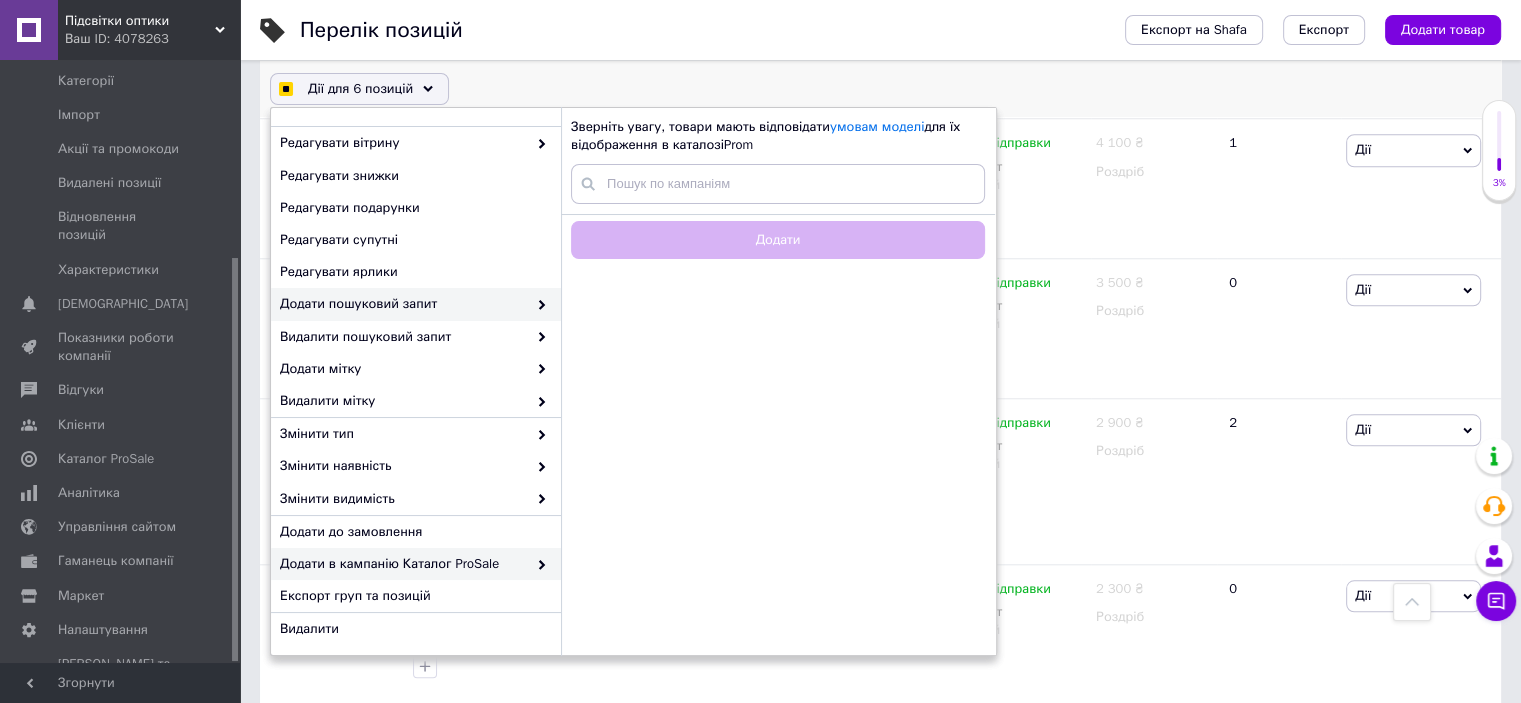 scroll, scrollTop: 2, scrollLeft: 0, axis: vertical 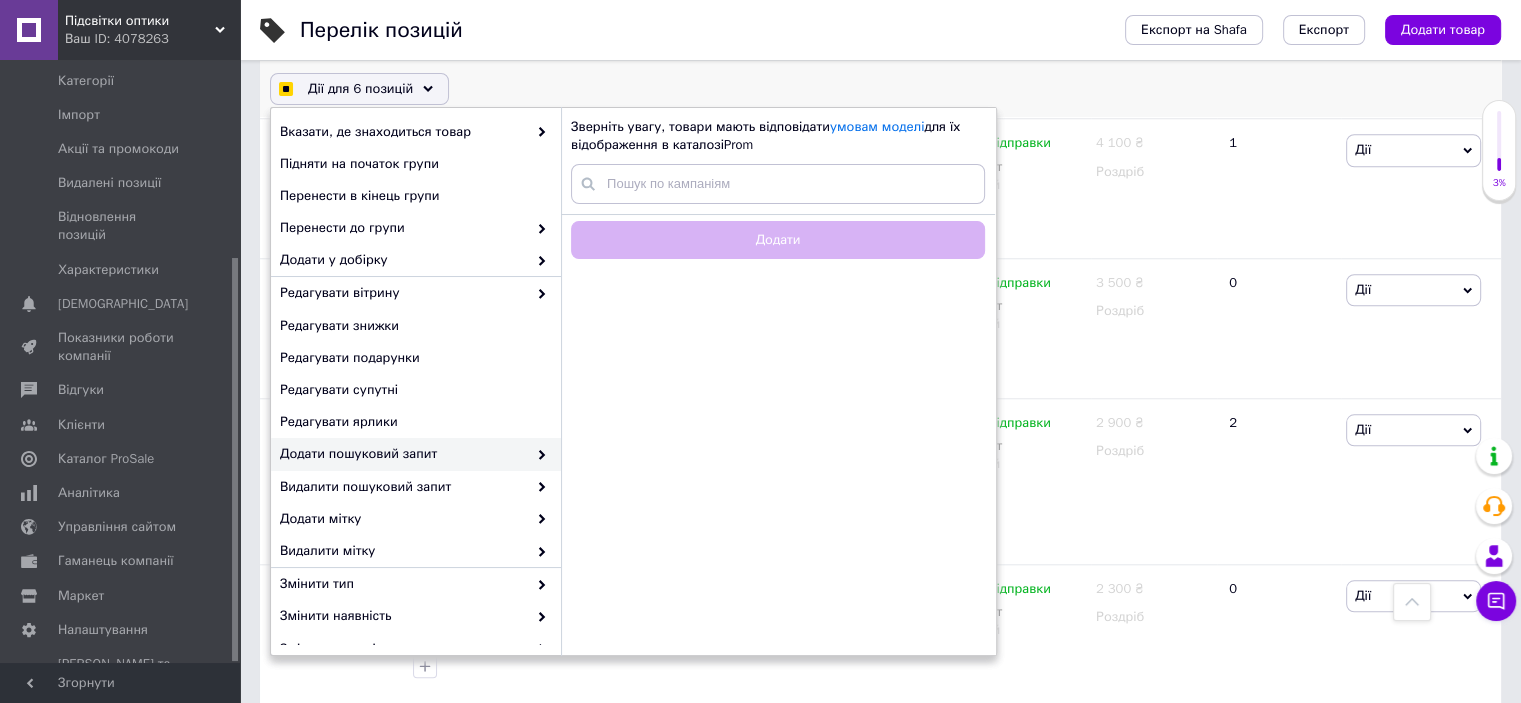 checkbox on "true" 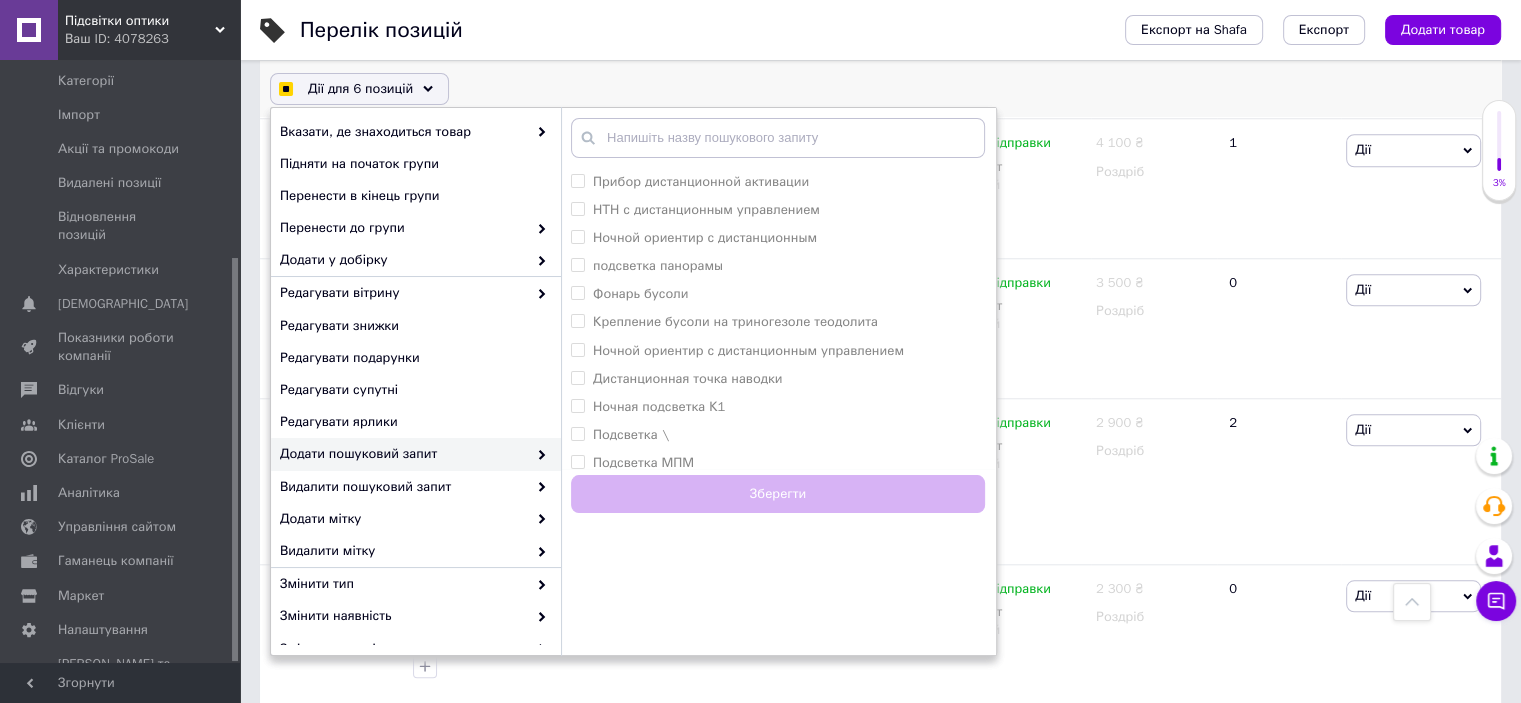 scroll, scrollTop: 0, scrollLeft: 0, axis: both 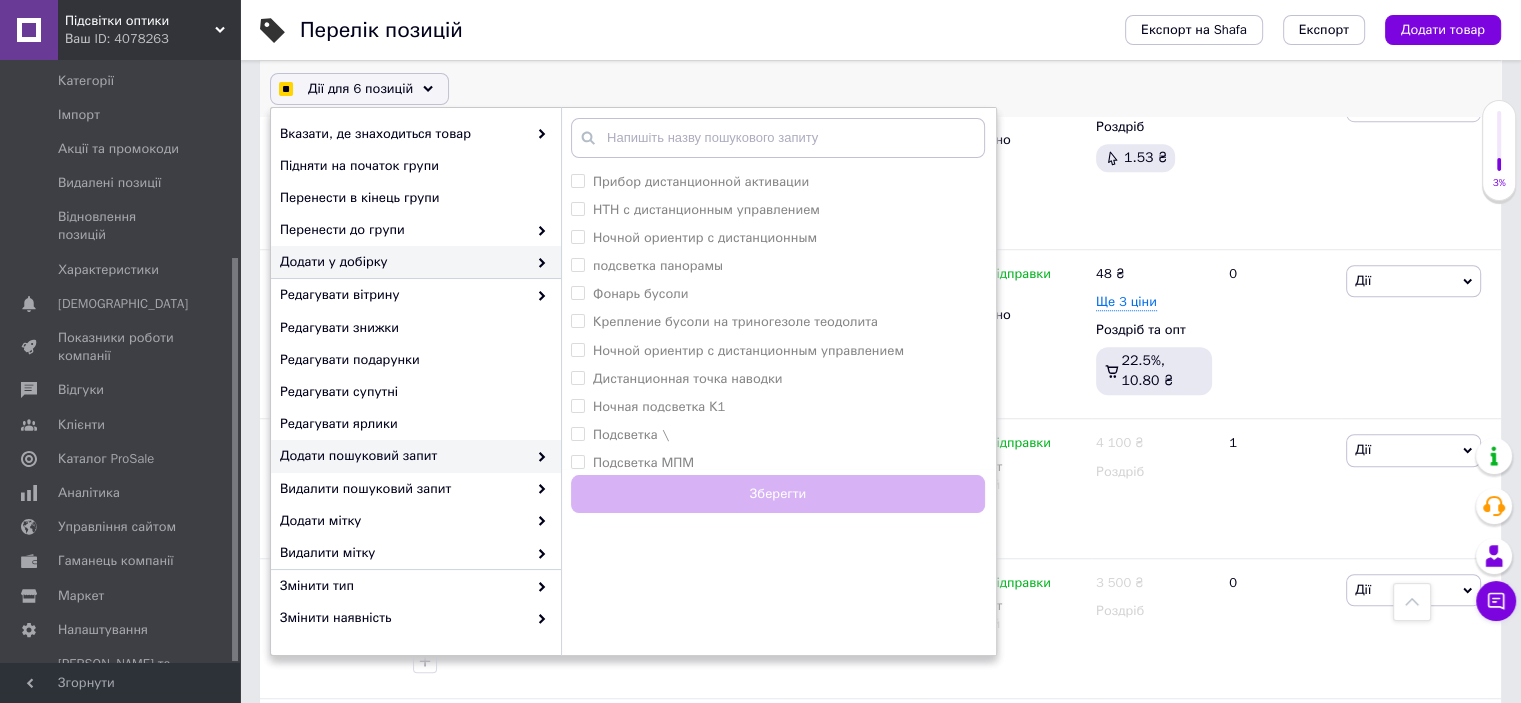 checkbox on "true" 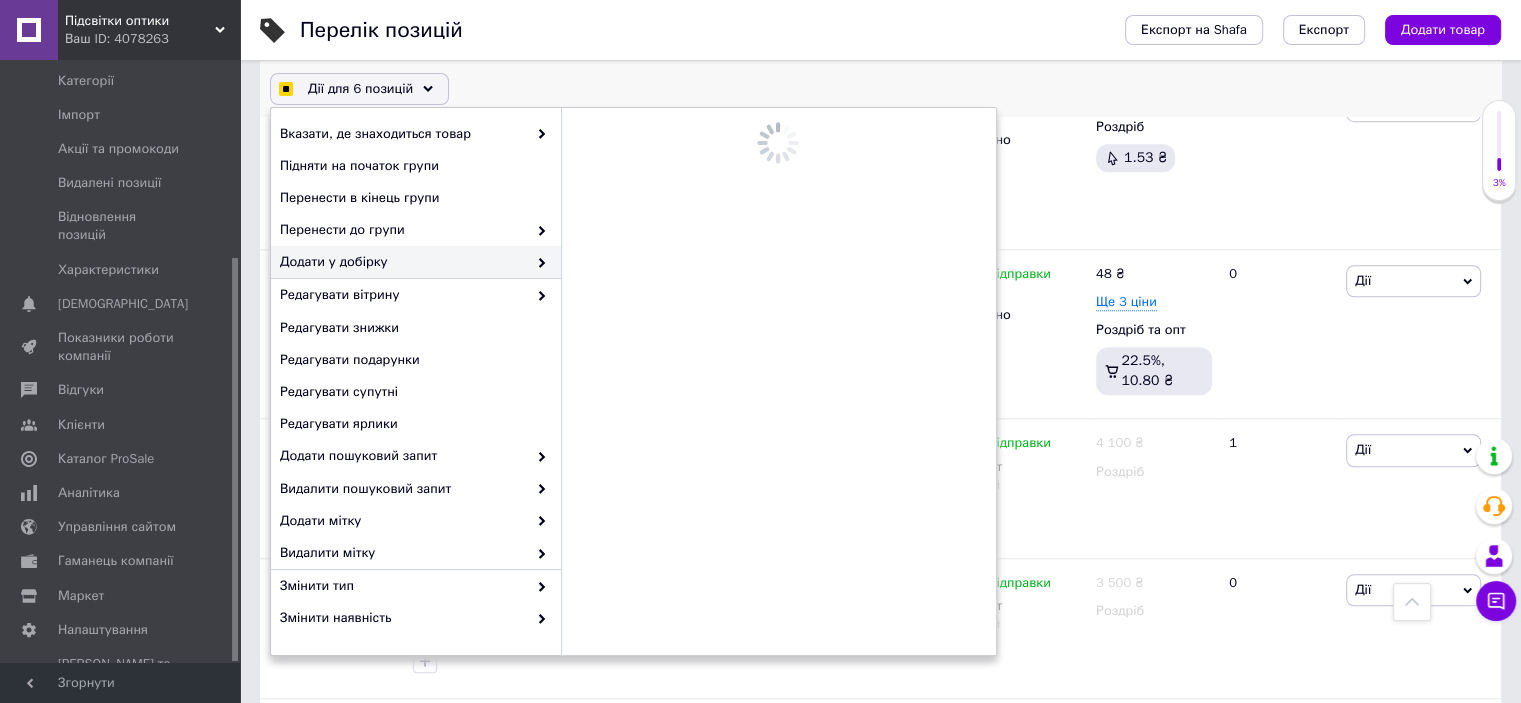 checkbox on "true" 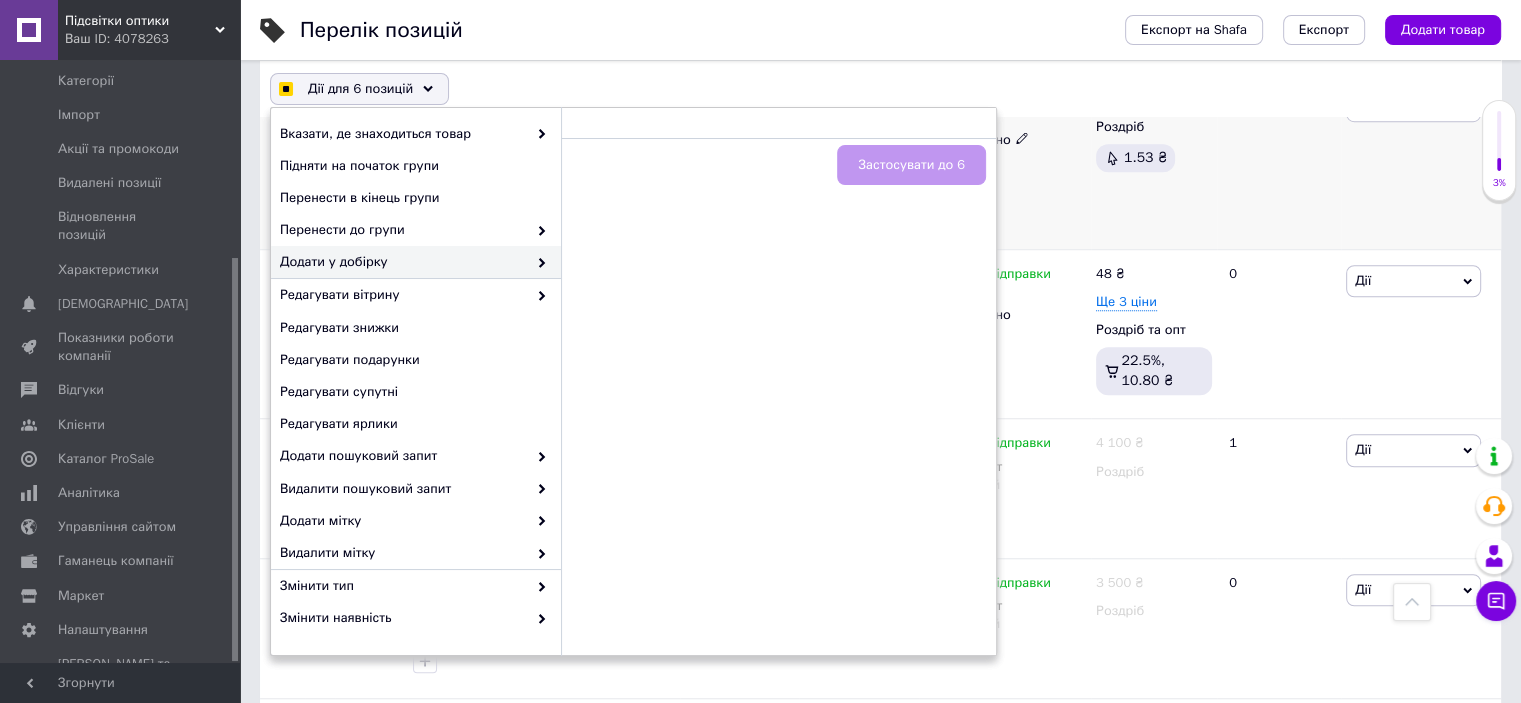 checkbox on "true" 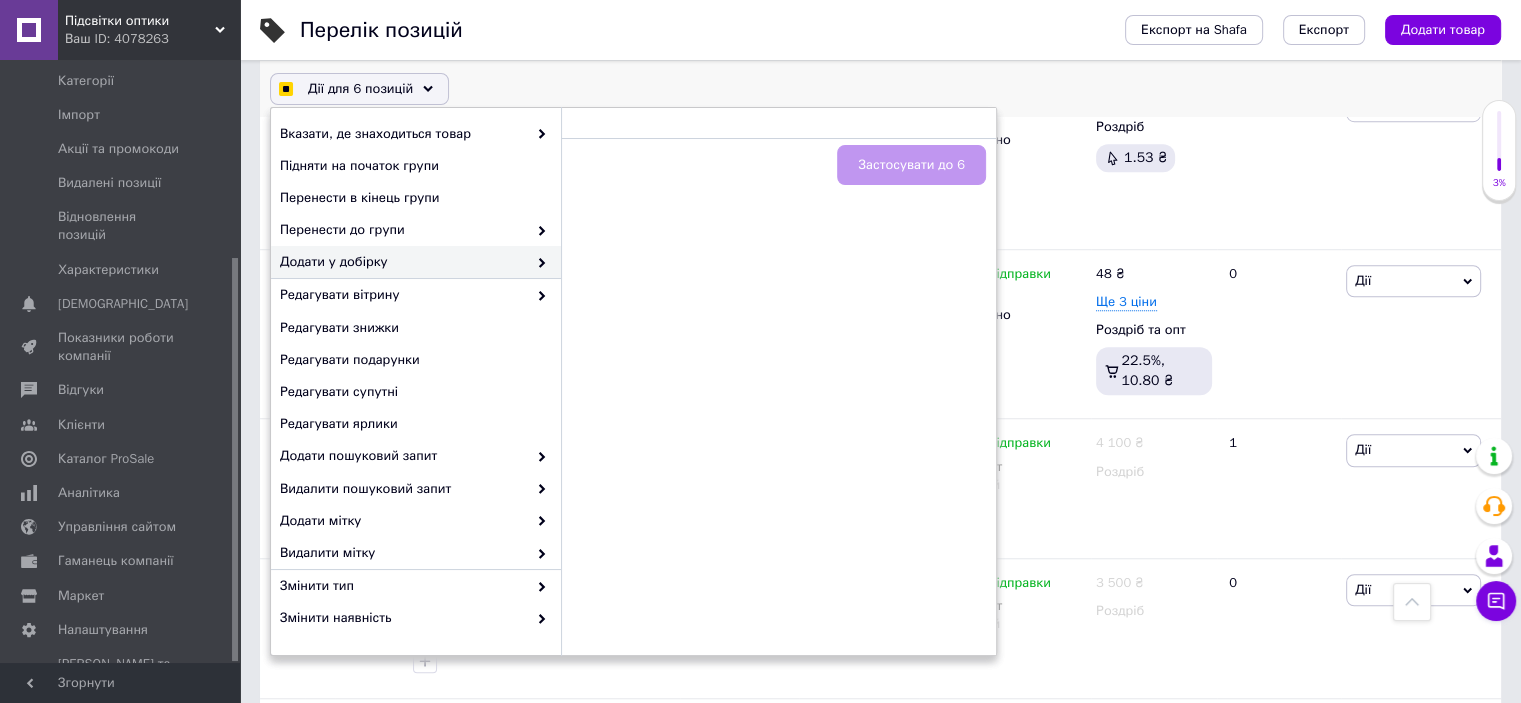 click on "Дії для 6 позицій Вибрати усі 34 позиції Вибрані всі 34 позиції Скасувати обрані Вказати, де знаходиться товар Підняти на початок групи Перенести в кінець групи Перенести до групи Додати у добірку Застосувати до 6 Редагувати вітрину Редагувати знижки Редагувати подарунки Редагувати супутні Редагувати ярлики Додати пошуковий запит Видалити пошуковий запит Додати мітку Видалити мітку Змінити тип Змінити наявність Змінити видимість Додати до замовлення Додати в кампанію Каталог ProSale Експорт груп та позицій Видалити" at bounding box center (880, 89) 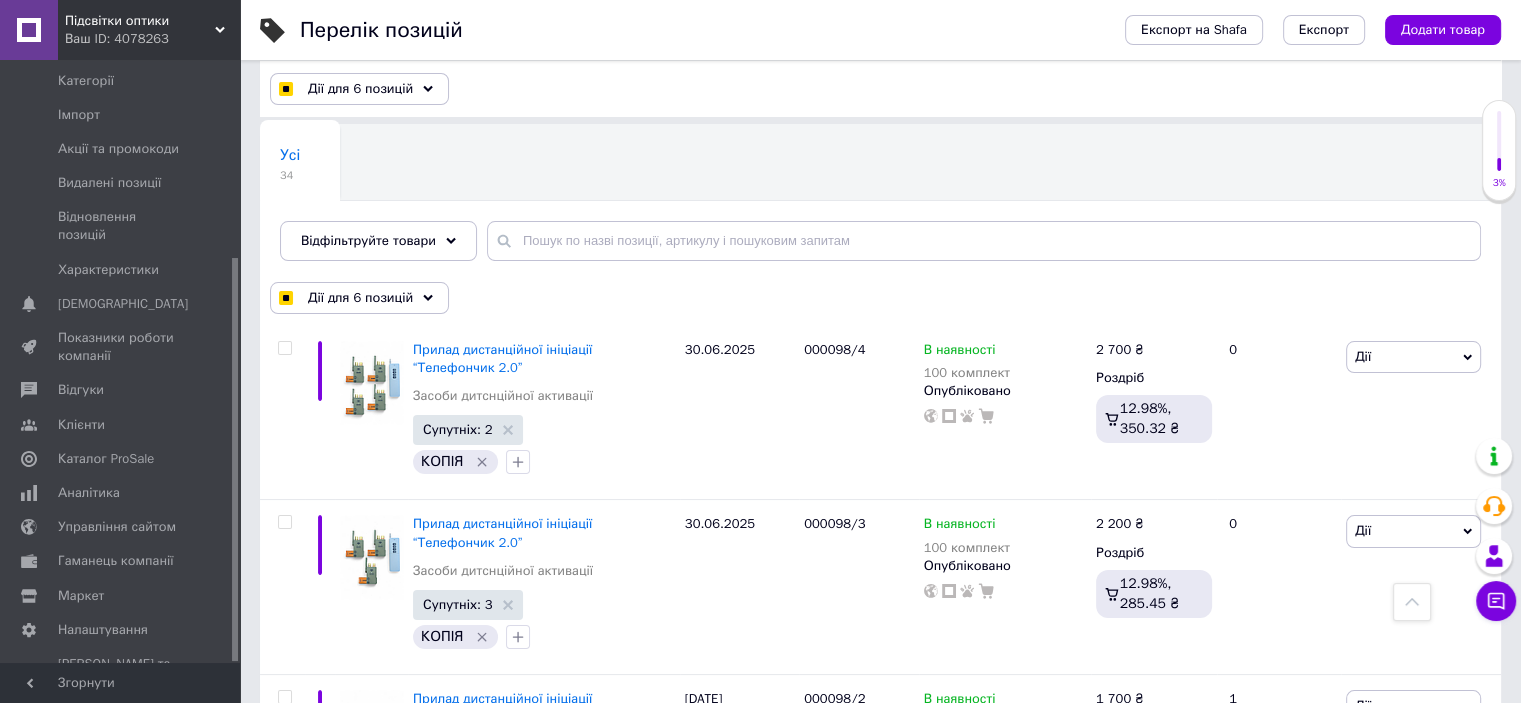 scroll, scrollTop: 0, scrollLeft: 0, axis: both 